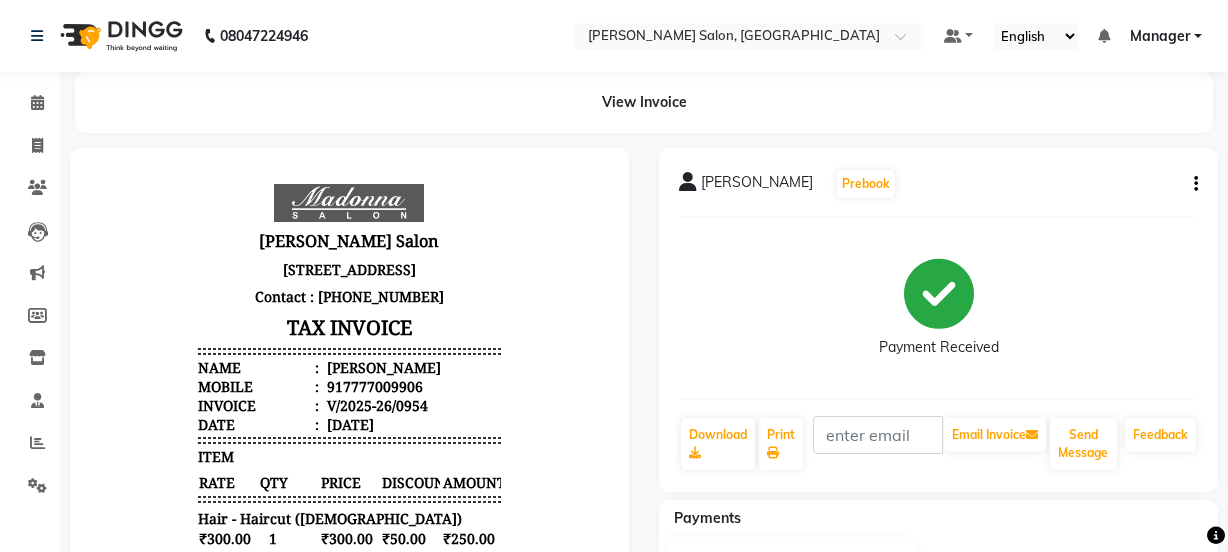 scroll, scrollTop: 0, scrollLeft: 0, axis: both 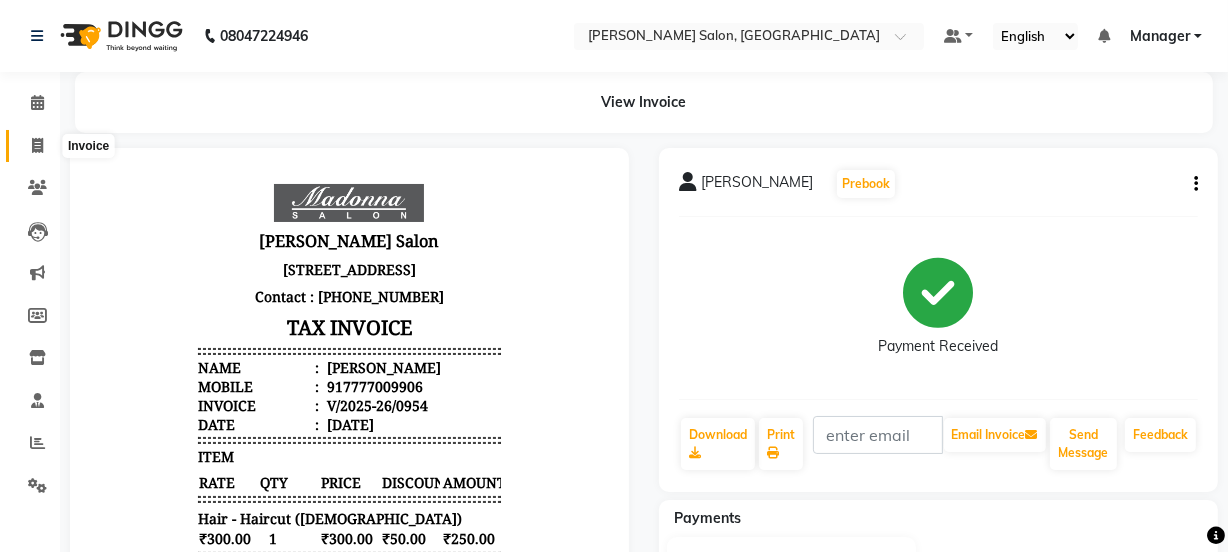 click 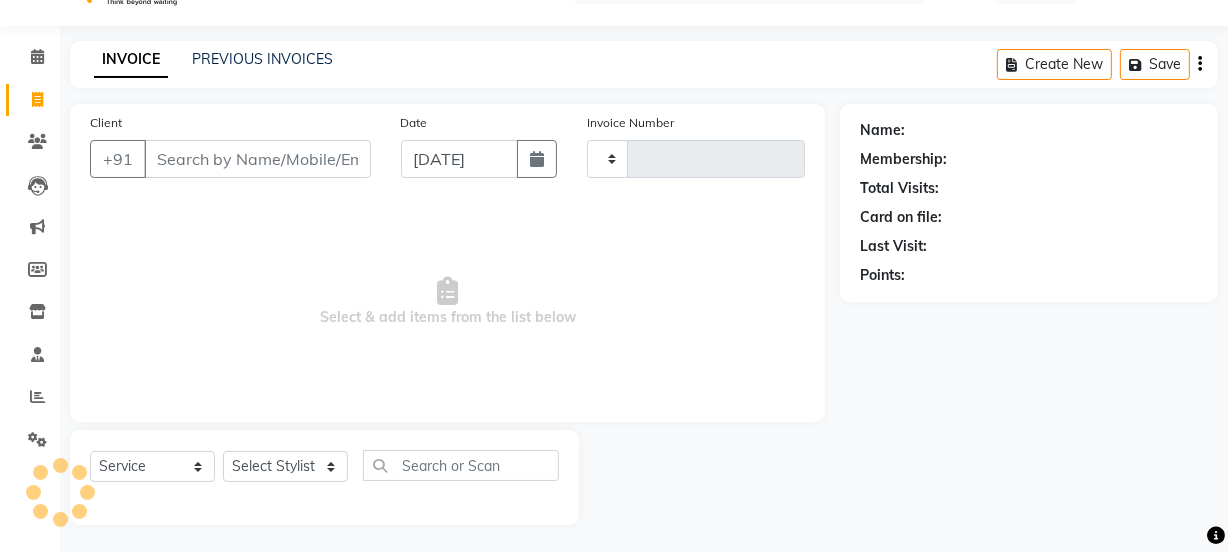 scroll, scrollTop: 50, scrollLeft: 0, axis: vertical 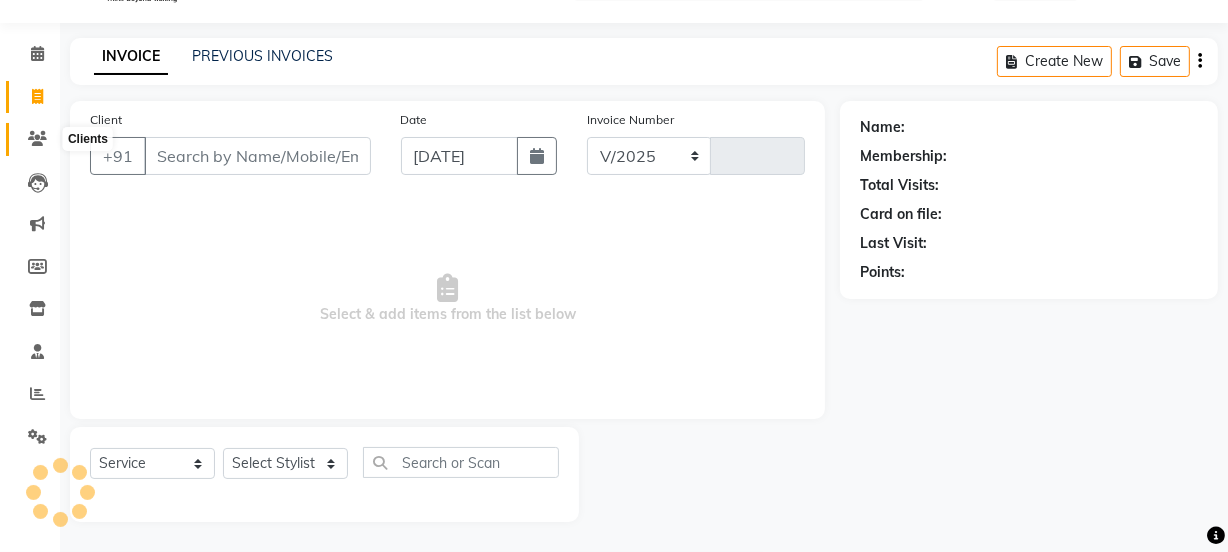 select on "7672" 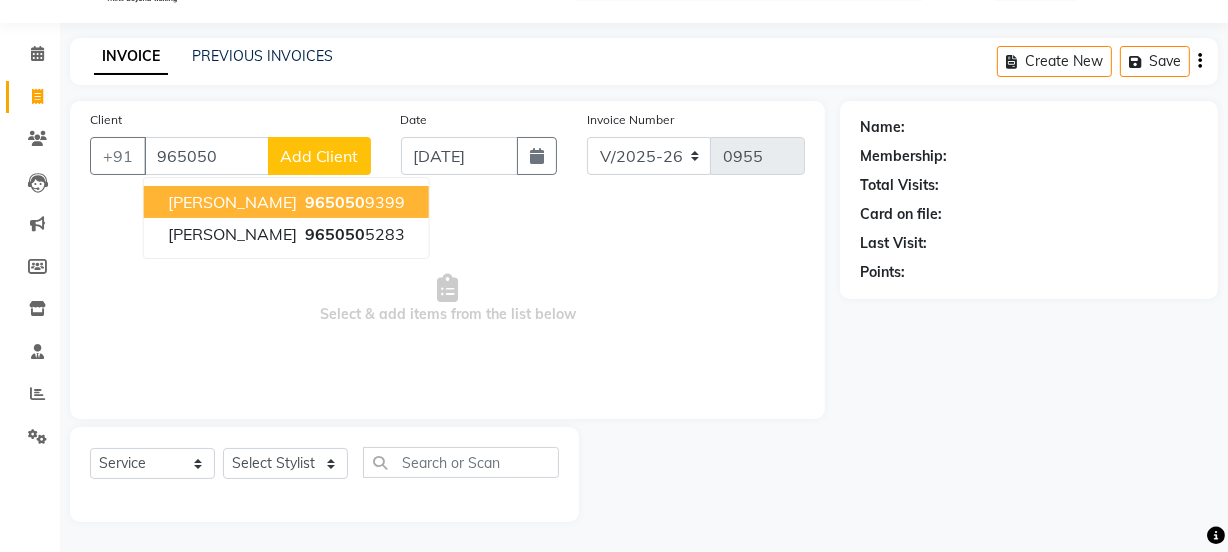 click on "[PERSON_NAME]" at bounding box center (232, 202) 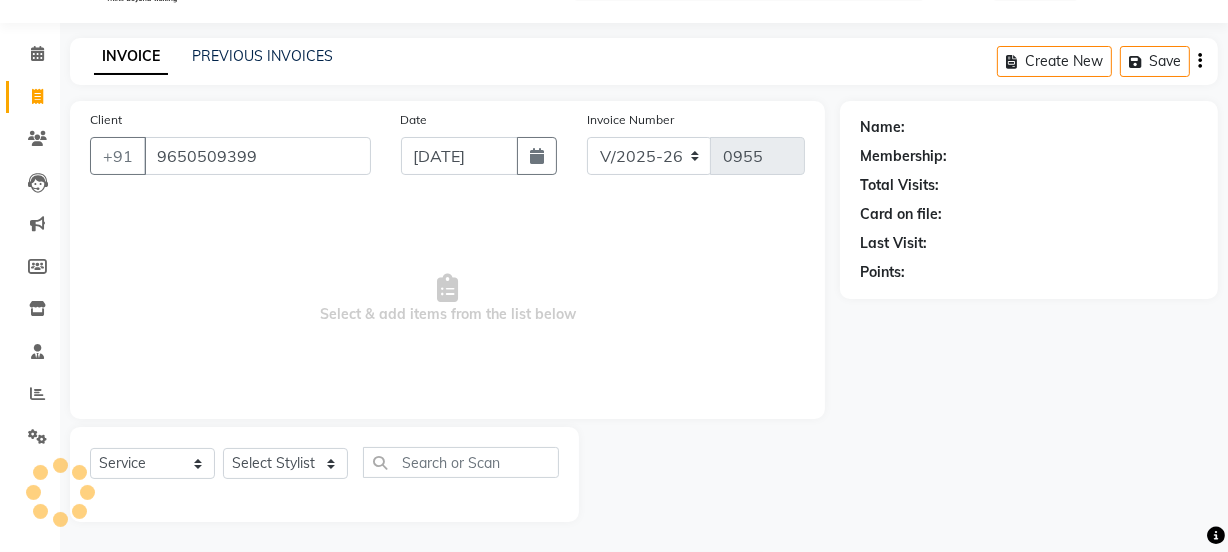 type on "9650509399" 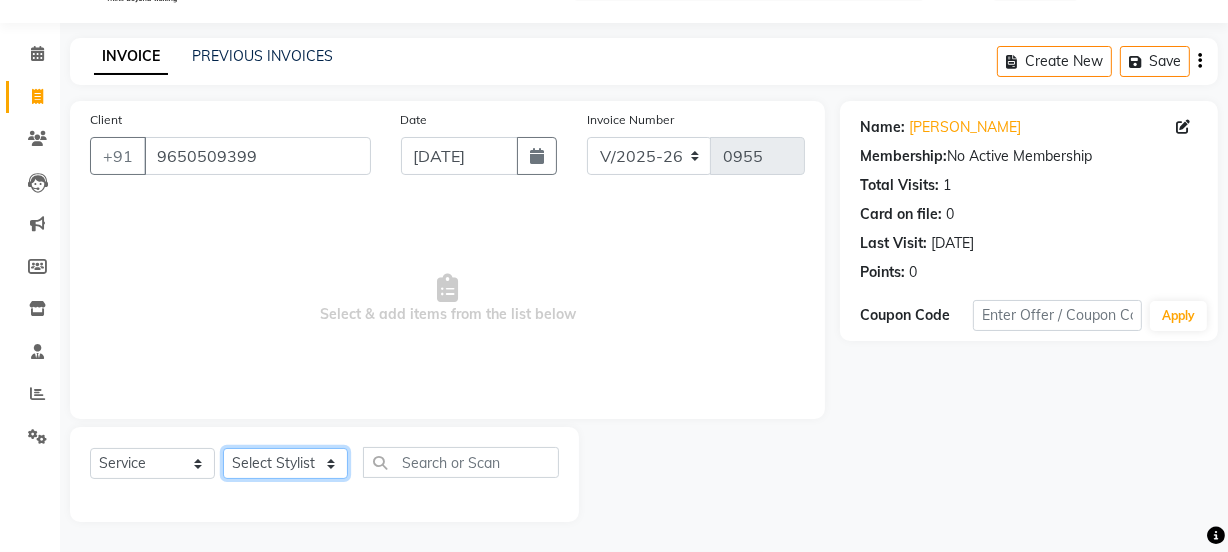 click on "Select Stylist [PERSON_NAME] [PERSON_NAME] COUNTER SALE [PERSON_NAME] [PERSON_NAME] KAVITA Manager NITIN [PERSON_NAME] [PERSON_NAME] Sattu" 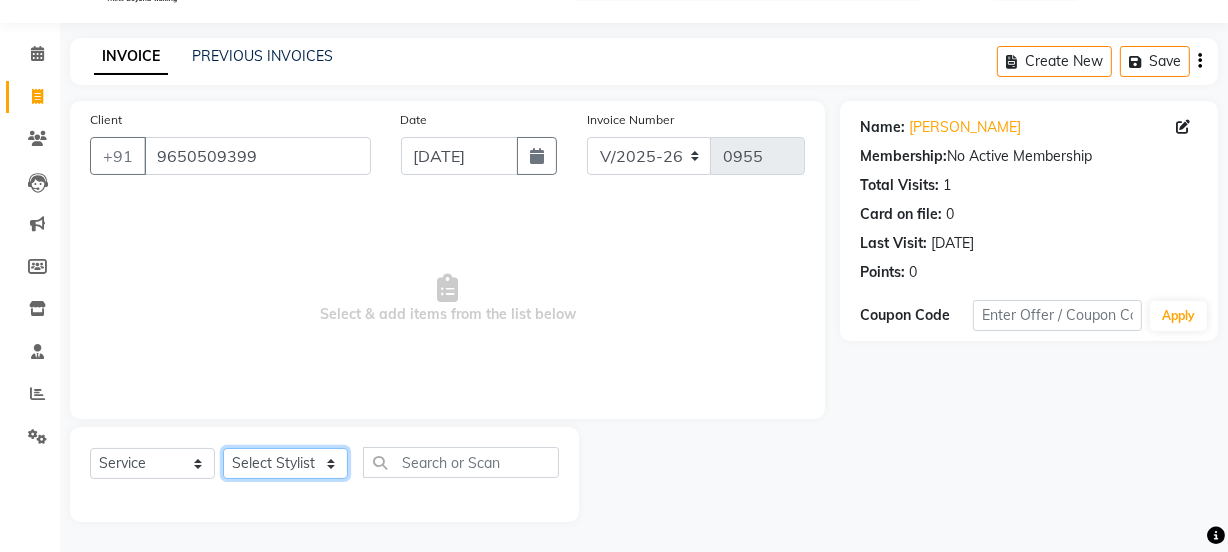 select on "68888" 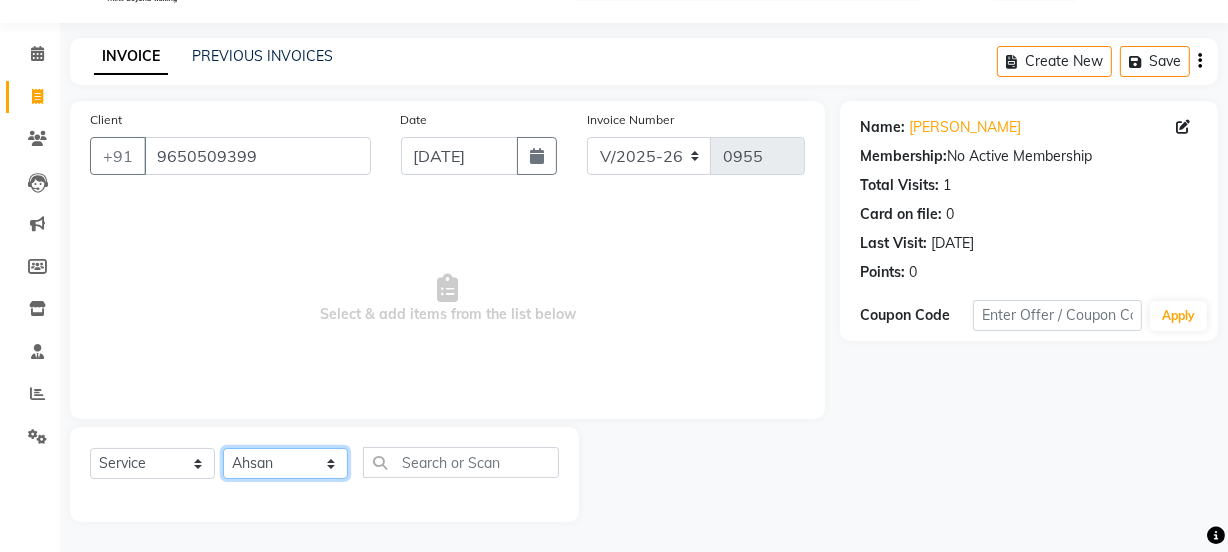 click on "Select Stylist [PERSON_NAME] [PERSON_NAME] COUNTER SALE [PERSON_NAME] [PERSON_NAME] KAVITA Manager NITIN [PERSON_NAME] [PERSON_NAME] Sattu" 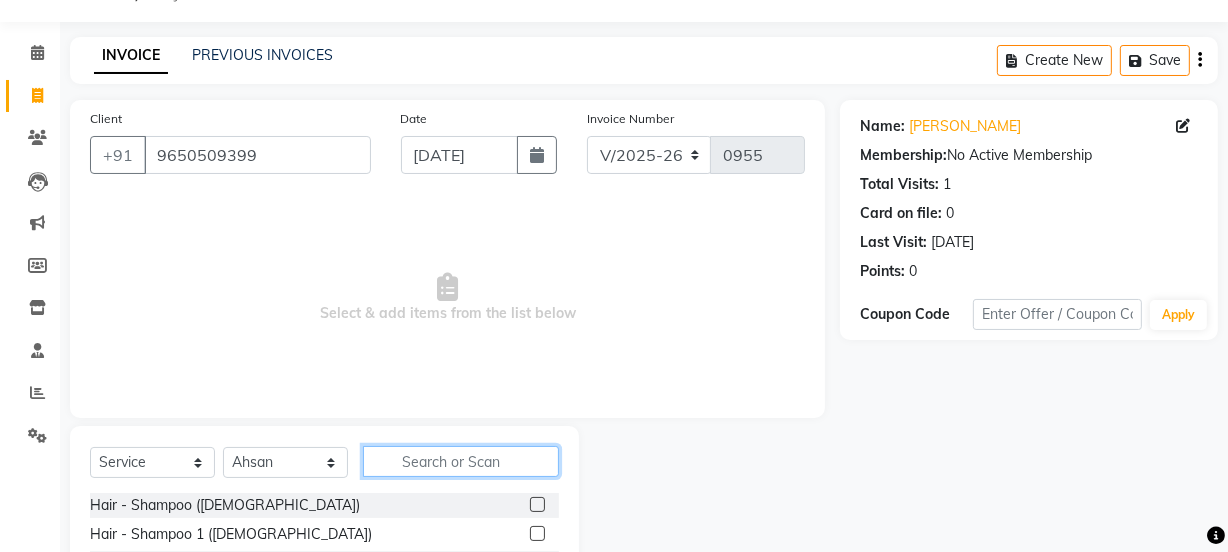 click 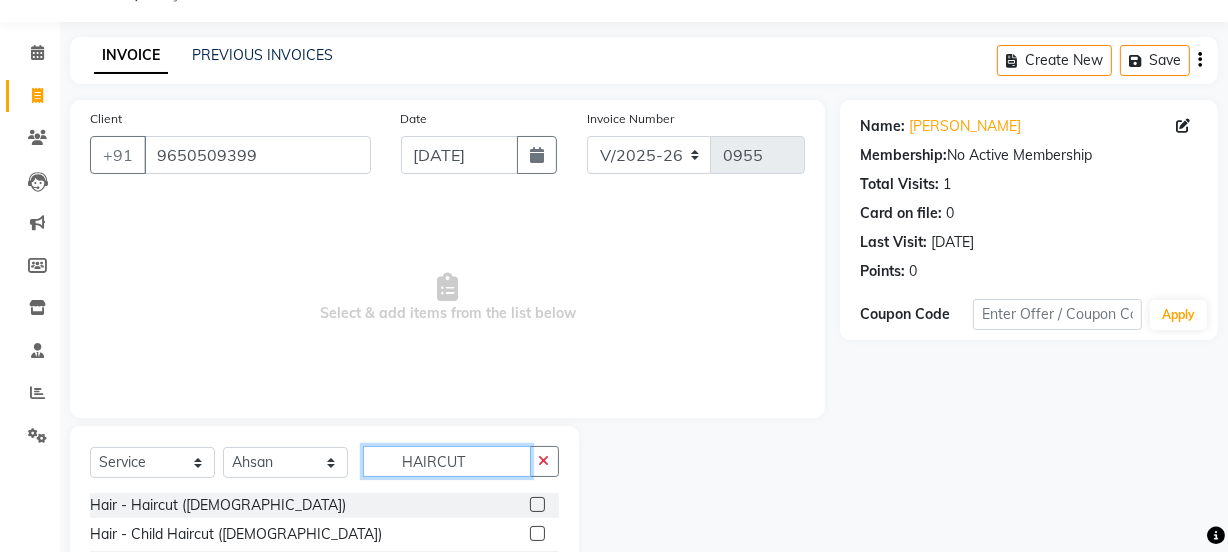 type on "HAIRCUT" 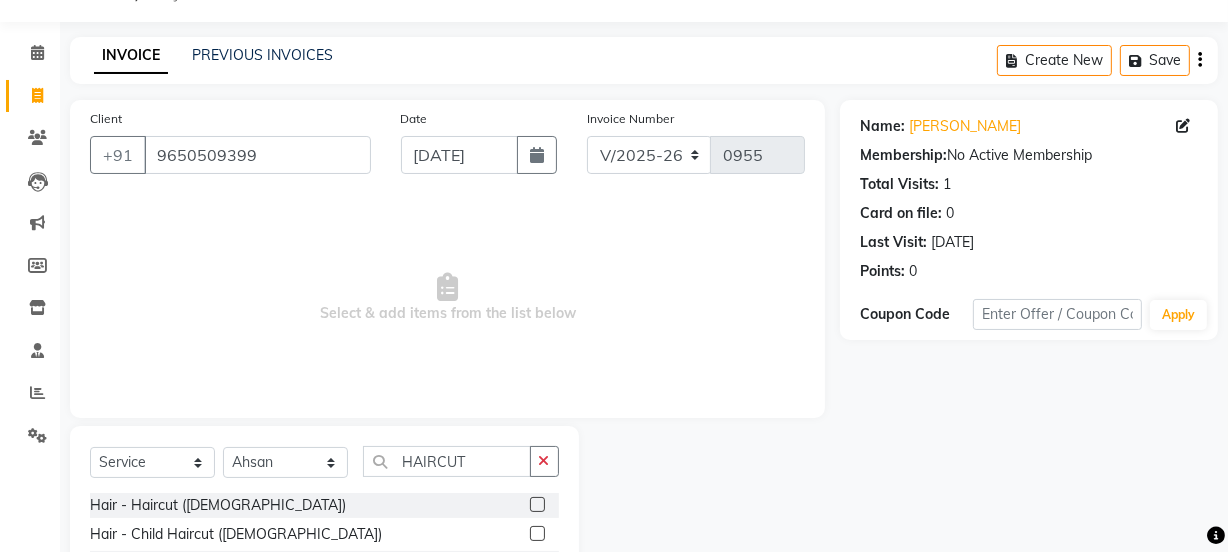 click 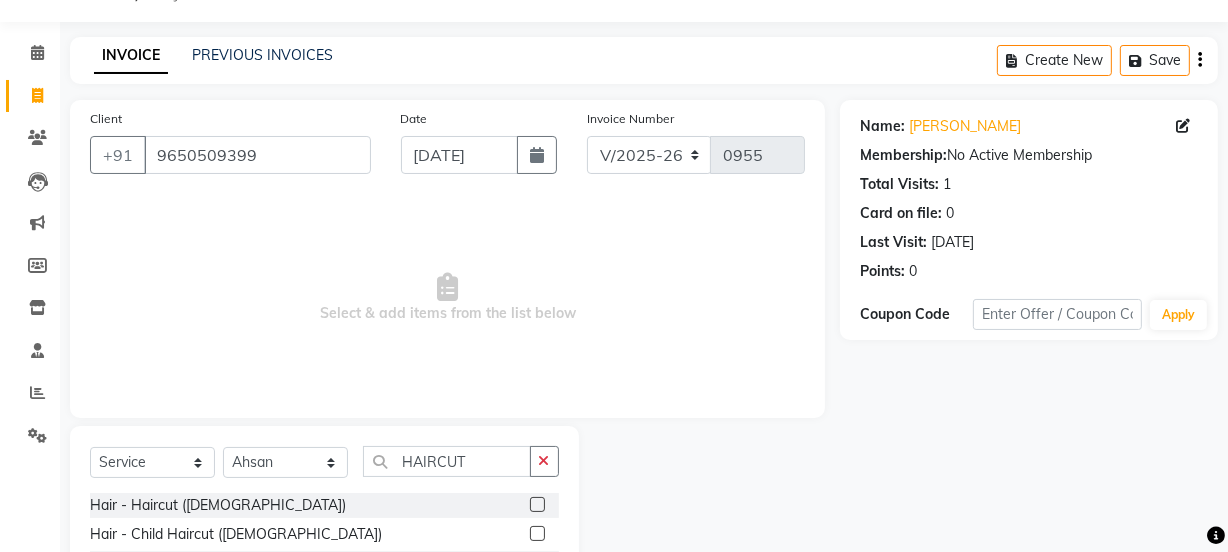 click 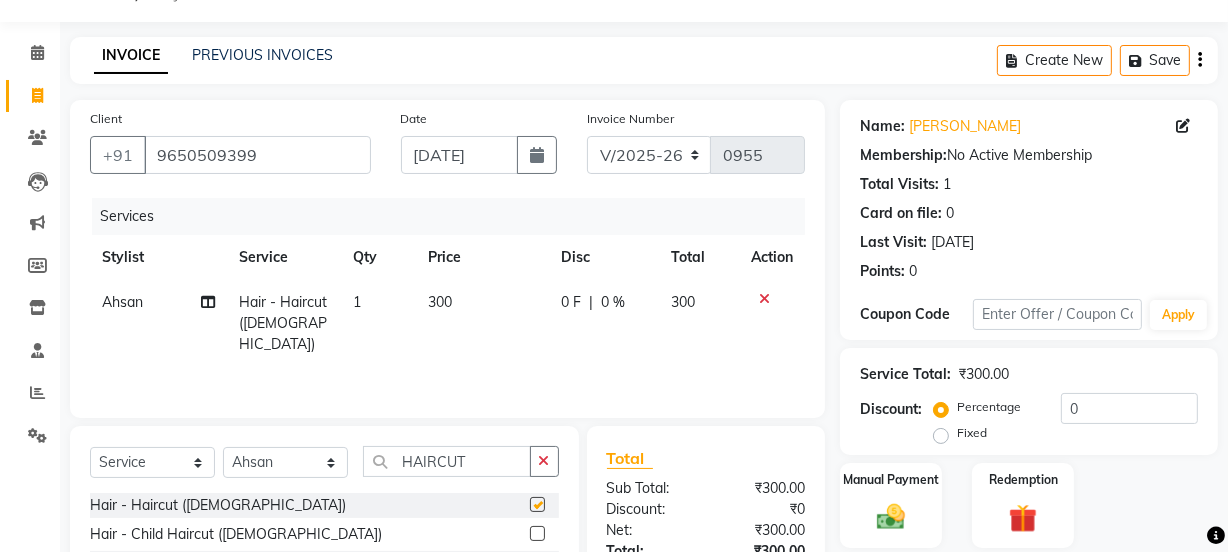 checkbox on "false" 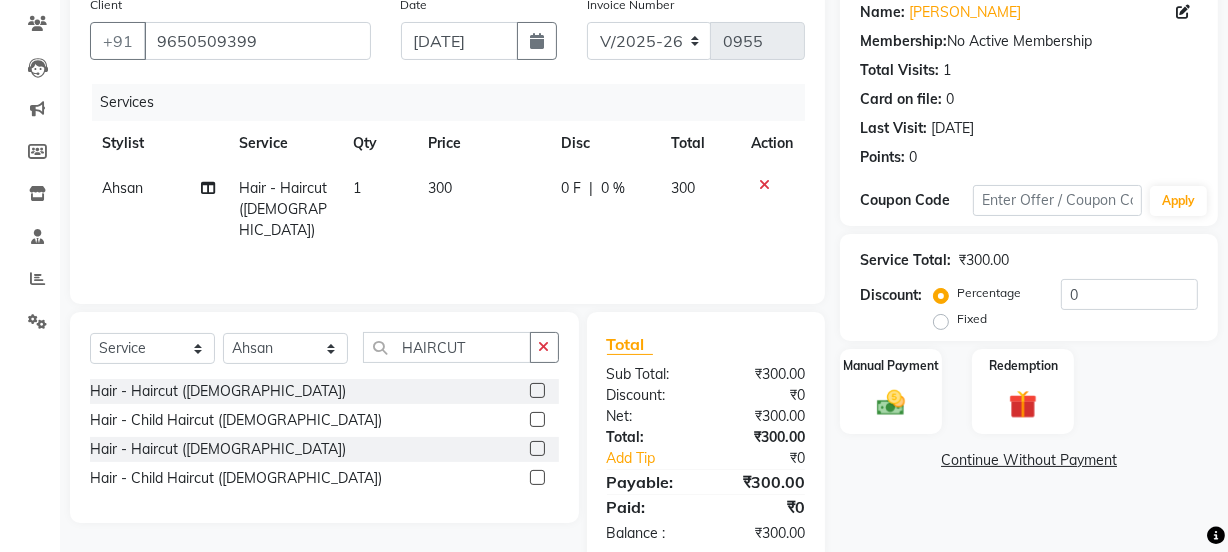 scroll, scrollTop: 206, scrollLeft: 0, axis: vertical 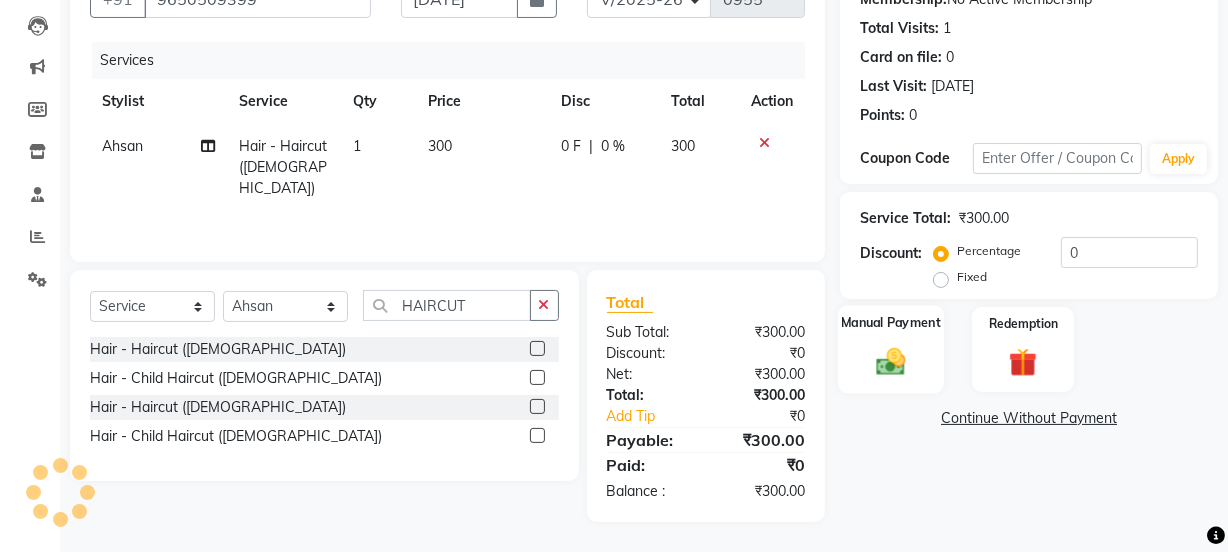 click on "Manual Payment" 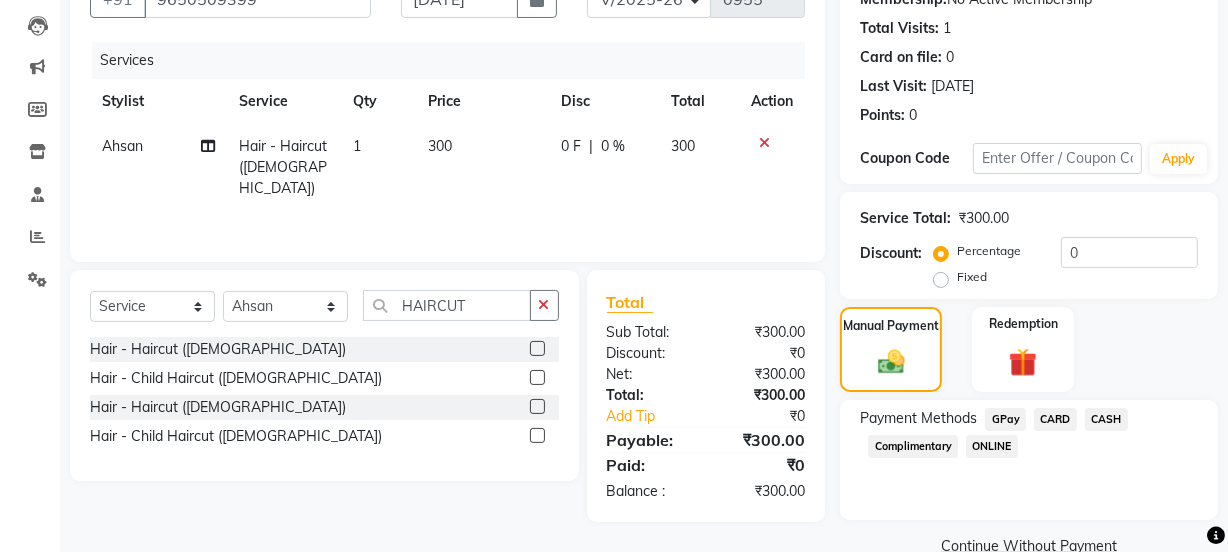 click on "ONLINE" 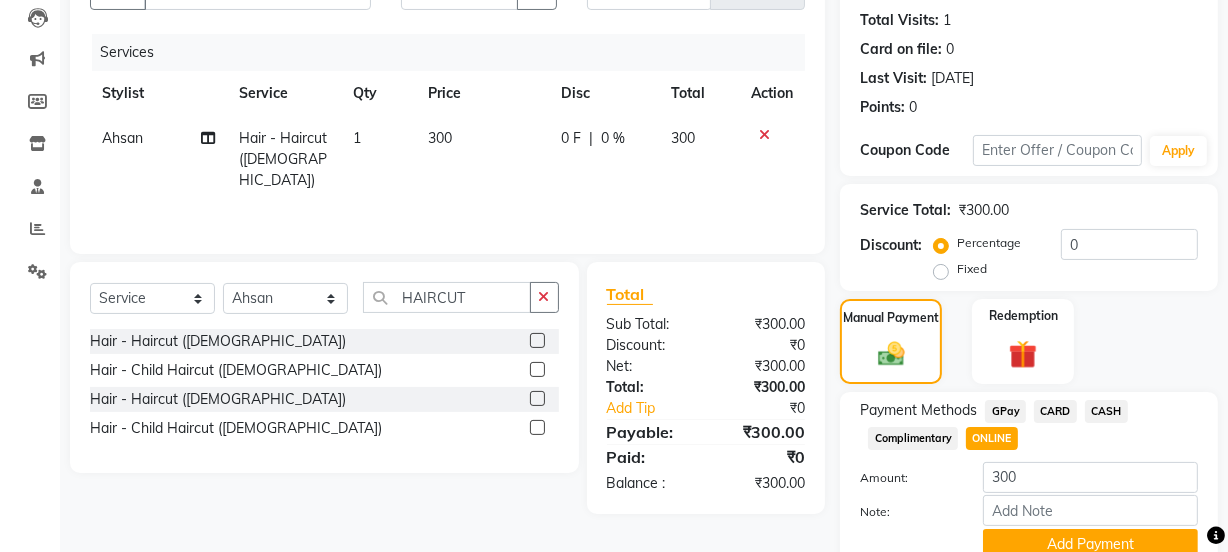 scroll, scrollTop: 242, scrollLeft: 0, axis: vertical 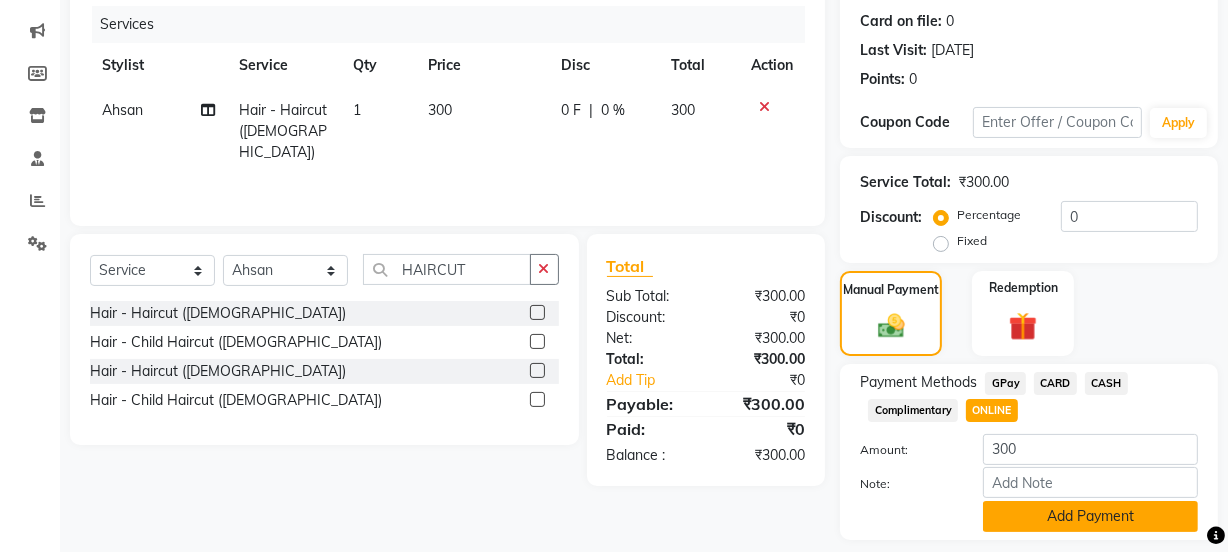 click on "Add Payment" 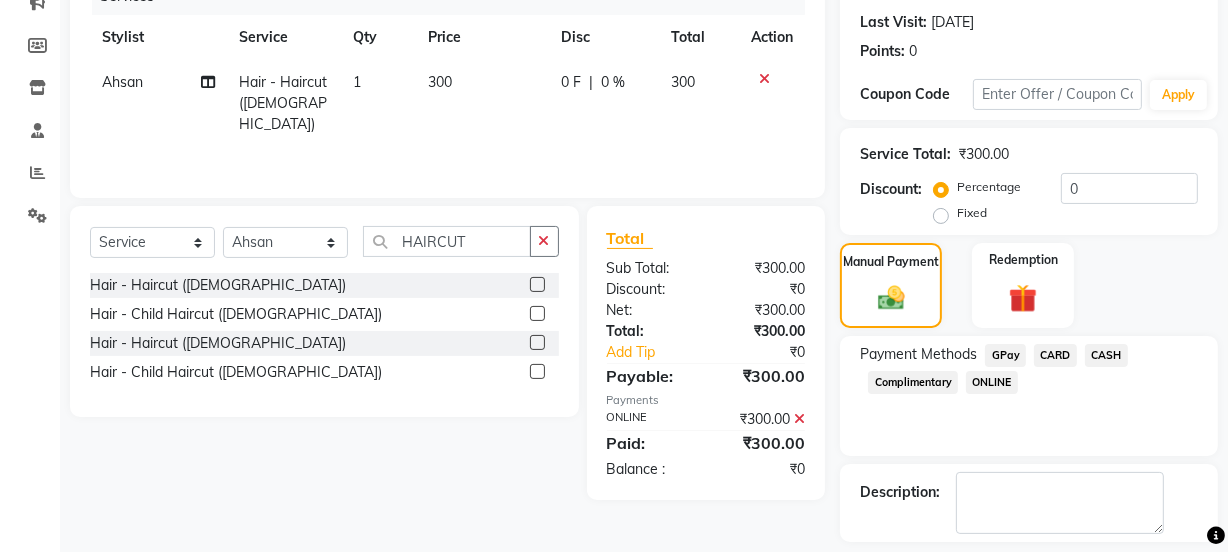 scroll, scrollTop: 357, scrollLeft: 0, axis: vertical 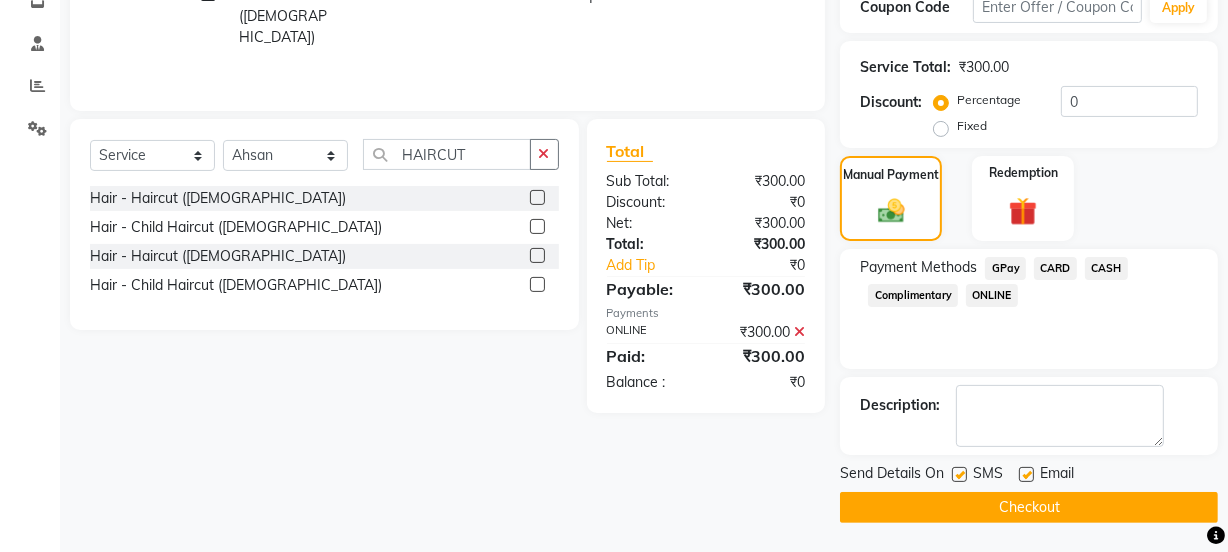 click on "Checkout" 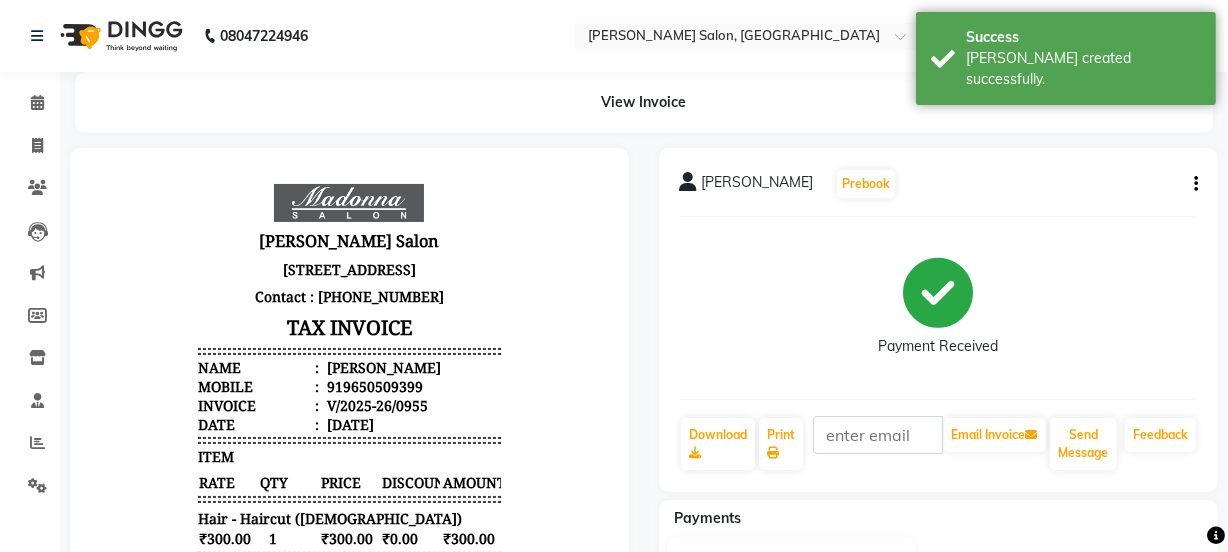 scroll, scrollTop: 0, scrollLeft: 0, axis: both 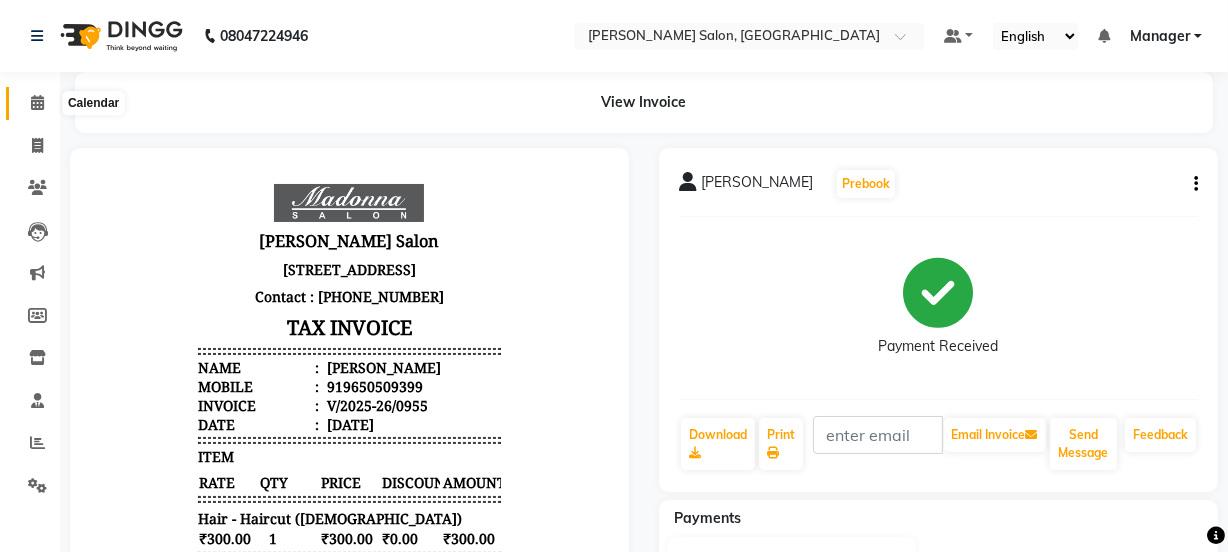 click 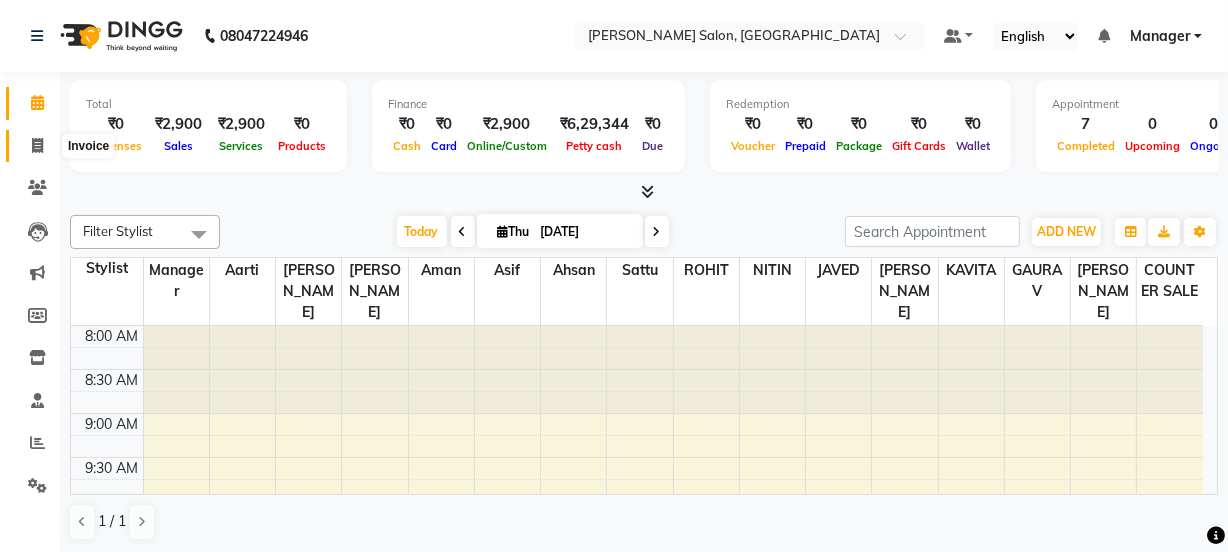 click 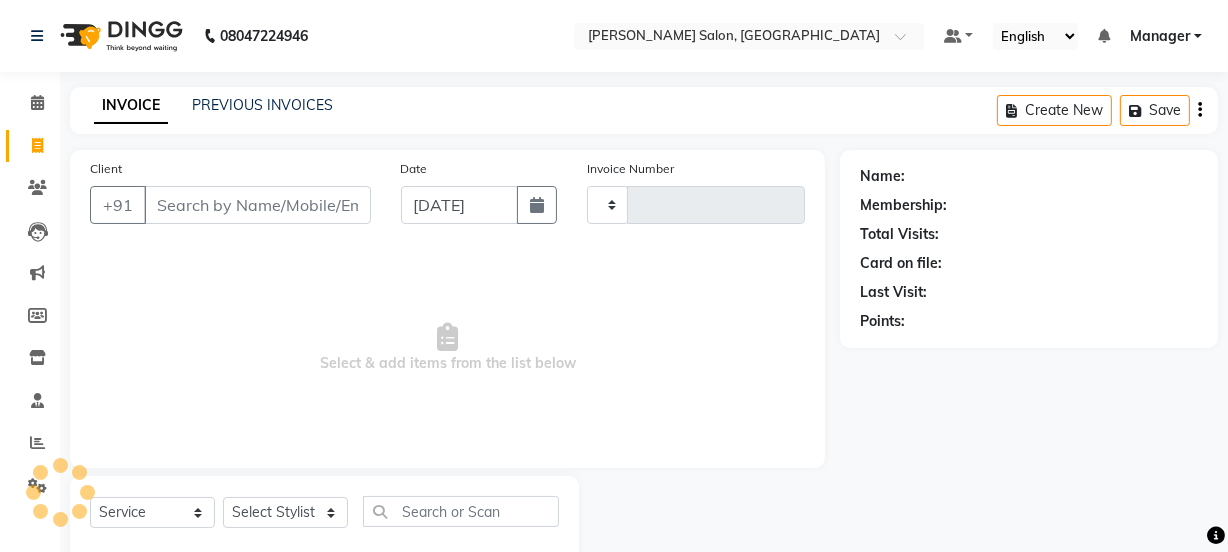 type on "0956" 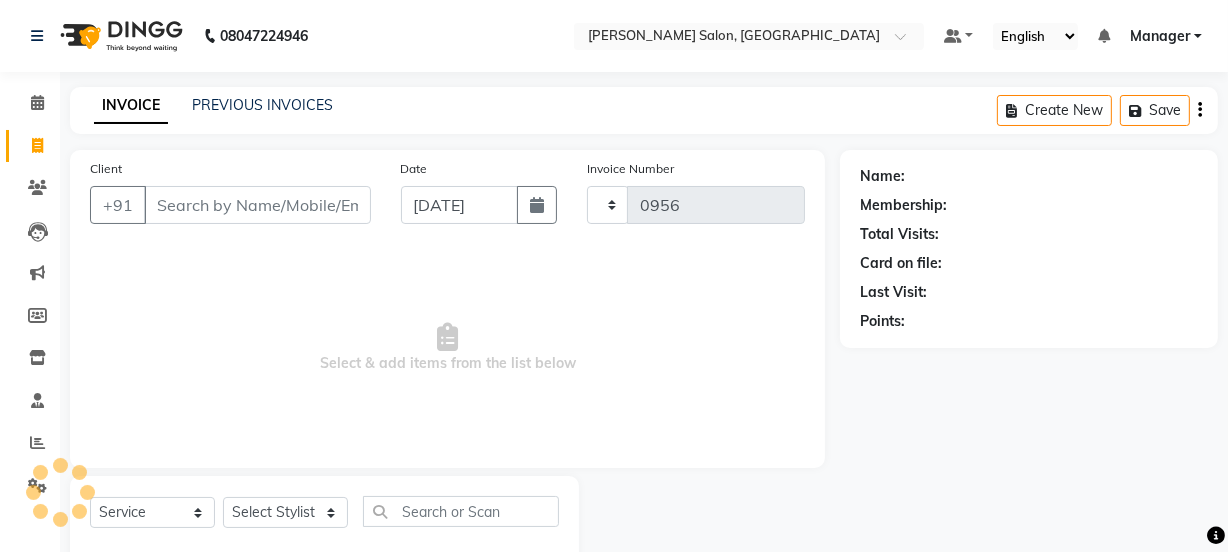 select on "7672" 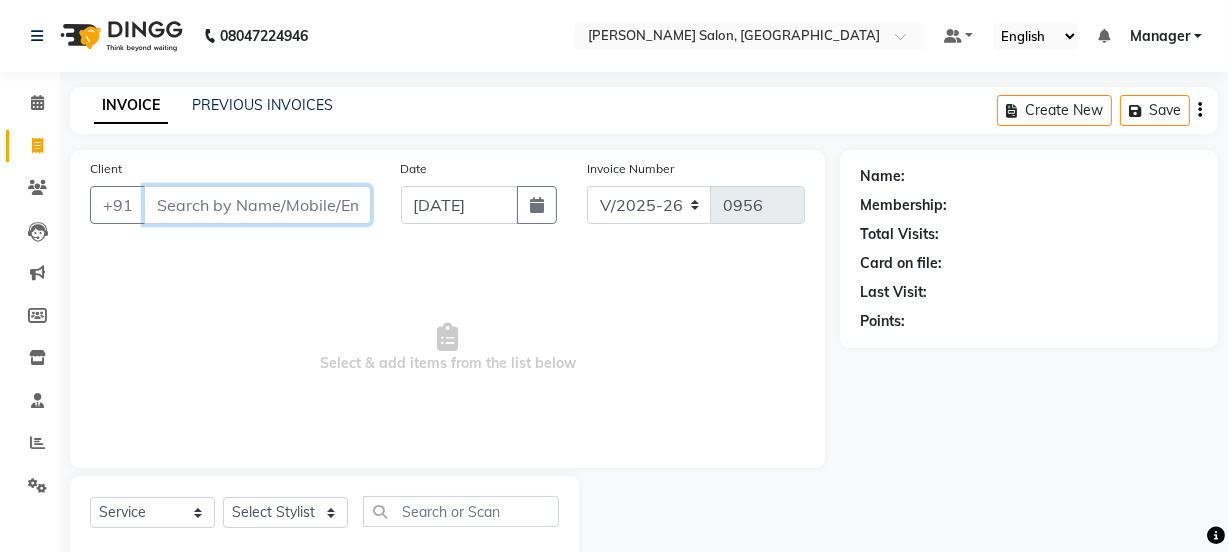 click on "Client" at bounding box center [257, 205] 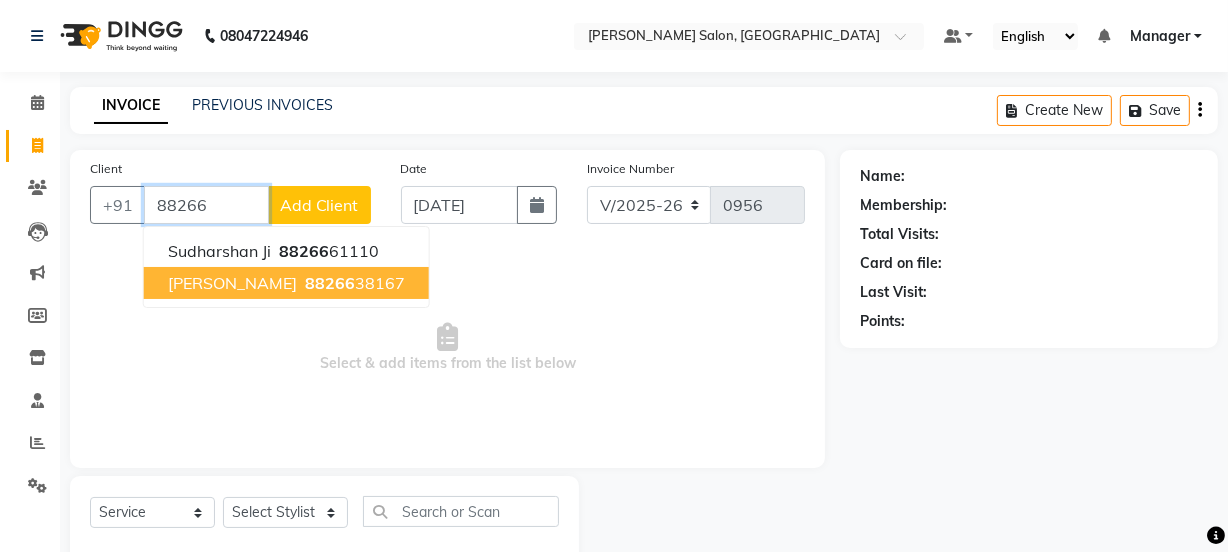 click on "88266" at bounding box center (330, 283) 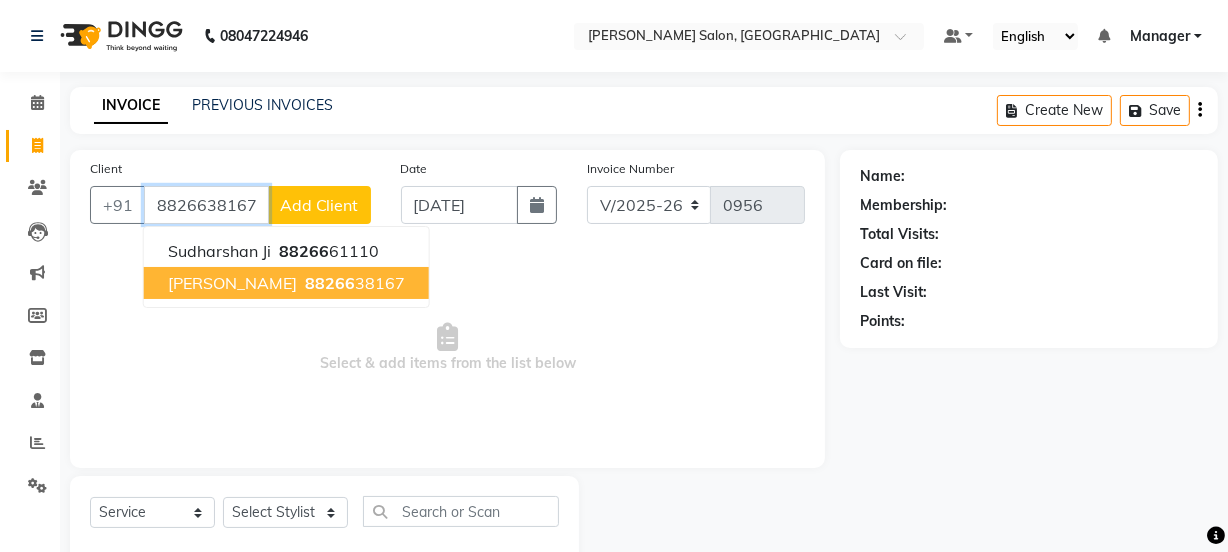 type on "8826638167" 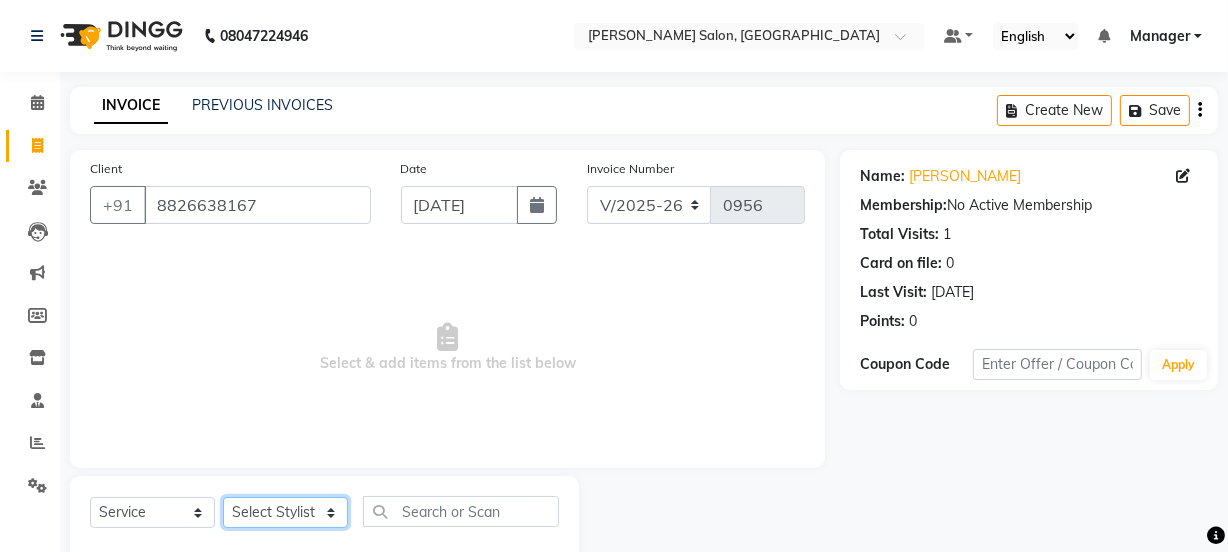 click on "Select Stylist [PERSON_NAME] [PERSON_NAME] COUNTER SALE [PERSON_NAME] [PERSON_NAME] KAVITA Manager NITIN [PERSON_NAME] [PERSON_NAME] Sattu" 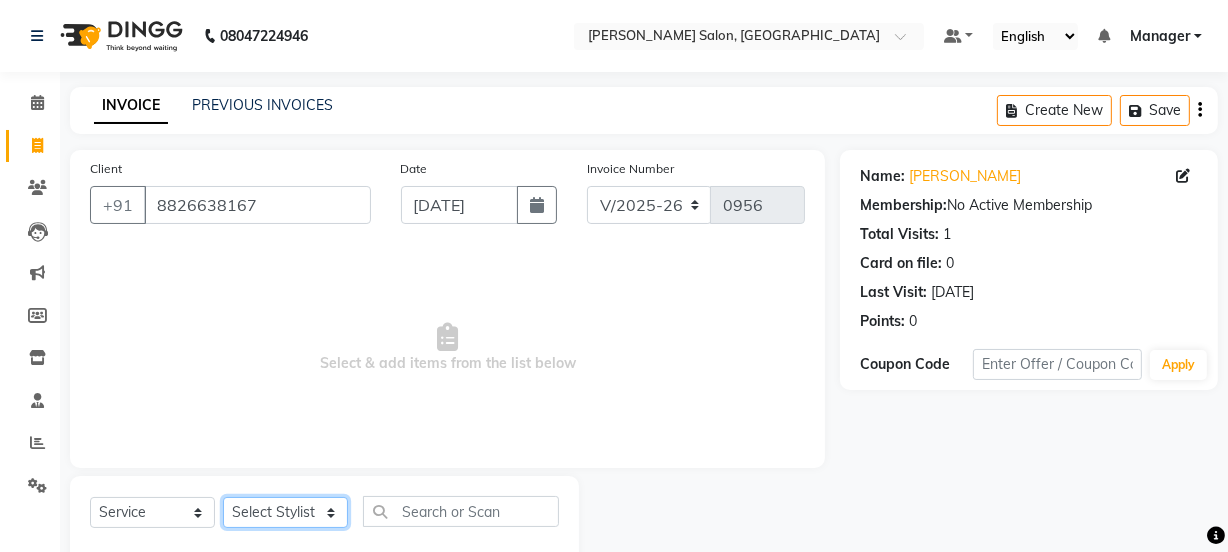 select on "68884" 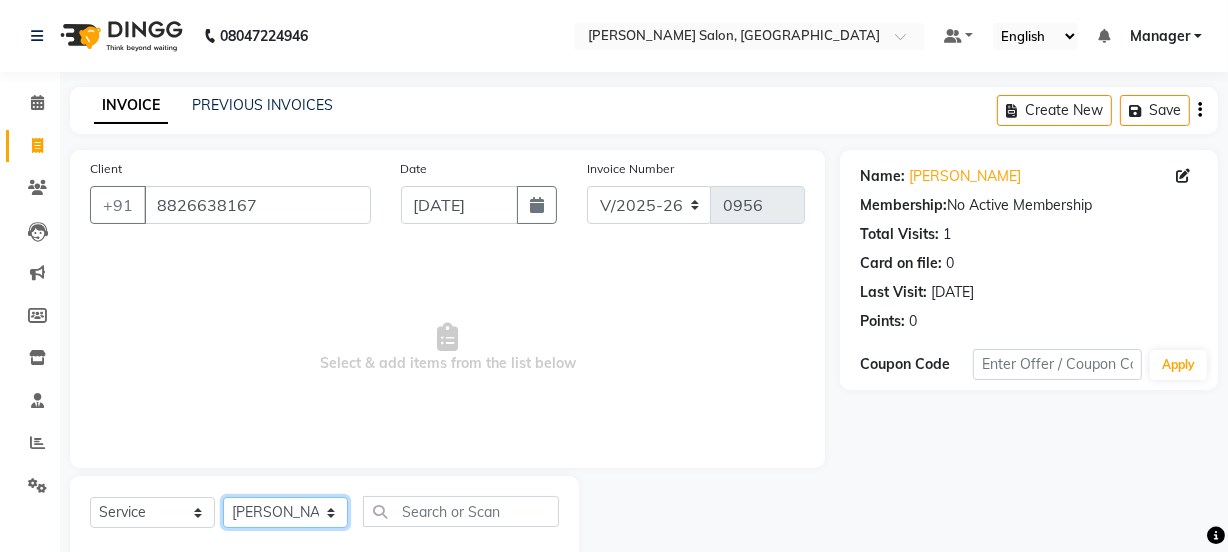 click on "Select Stylist [PERSON_NAME] [PERSON_NAME] COUNTER SALE [PERSON_NAME] [PERSON_NAME] KAVITA Manager NITIN [PERSON_NAME] [PERSON_NAME] Sattu" 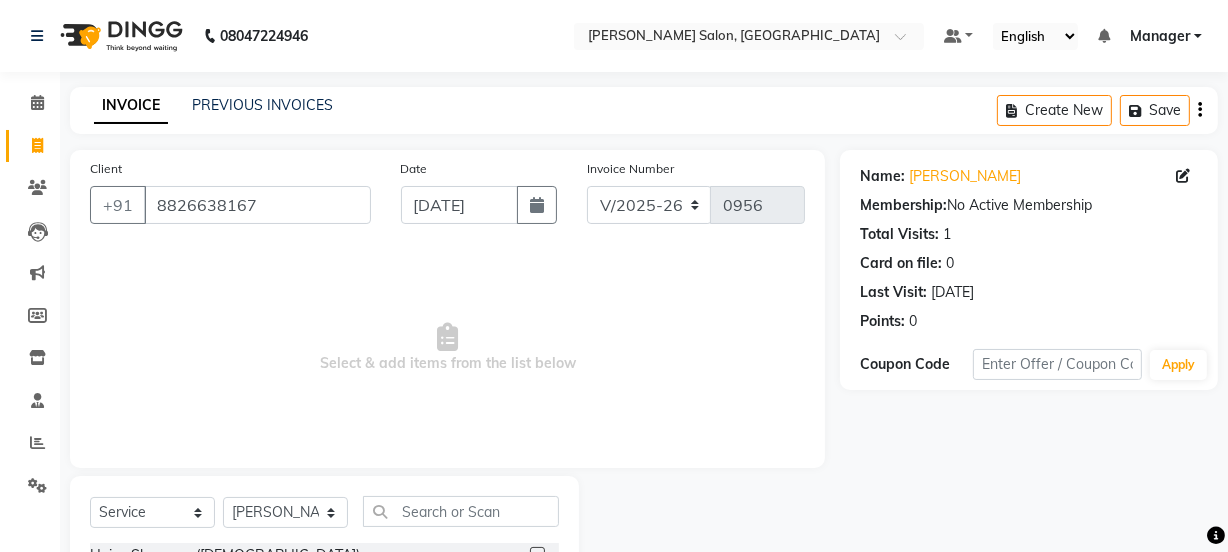 click on "Select  Service  Product  Membership  Package Voucher Prepaid Gift Card  Select Stylist [PERSON_NAME] [PERSON_NAME] COUNTER SALE GAURAV [PERSON_NAME] [PERSON_NAME] KAVITA Manager NITIN [PERSON_NAME] [PERSON_NAME] Sattu" 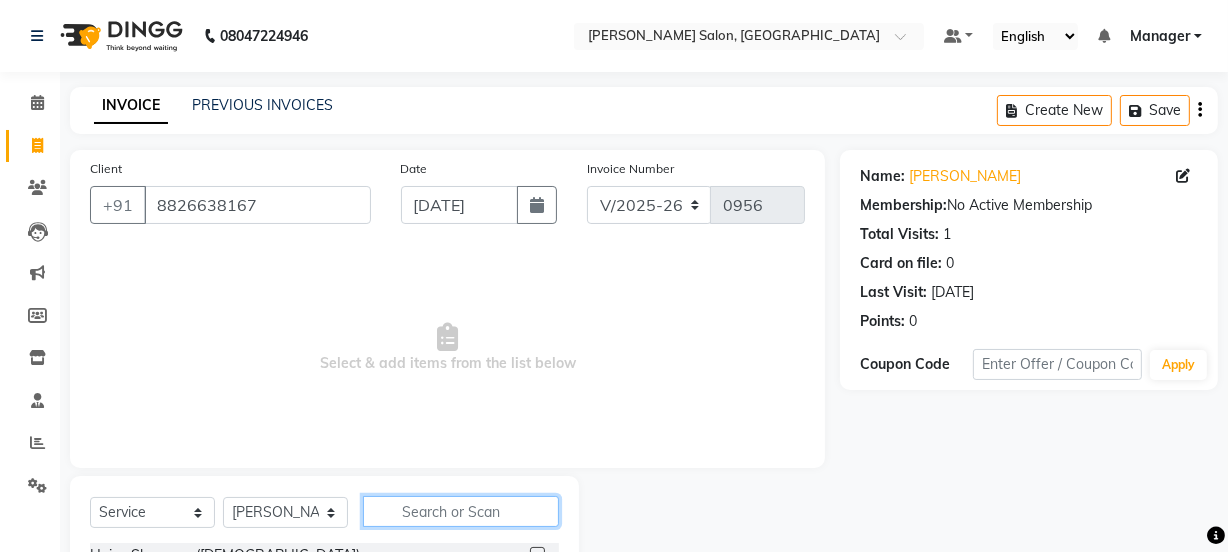 click 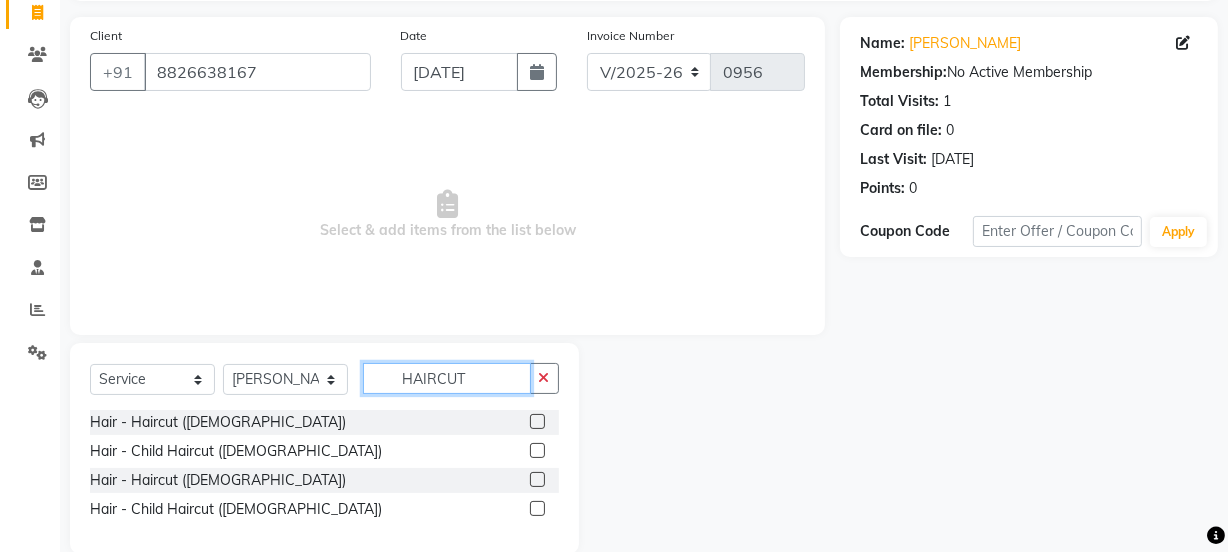 scroll, scrollTop: 165, scrollLeft: 0, axis: vertical 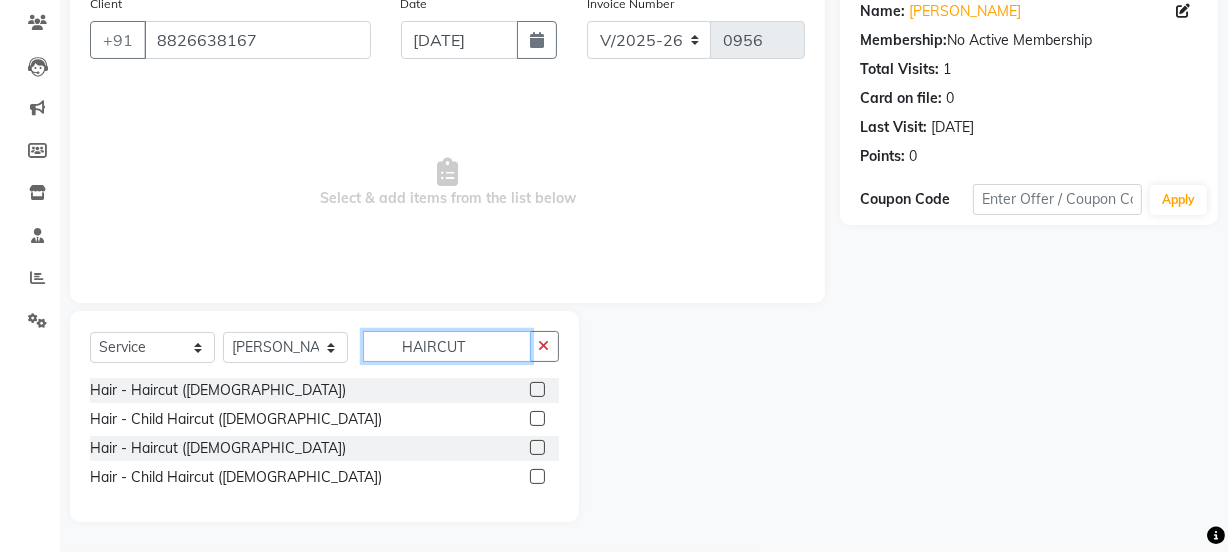 type on "HAIRCUT" 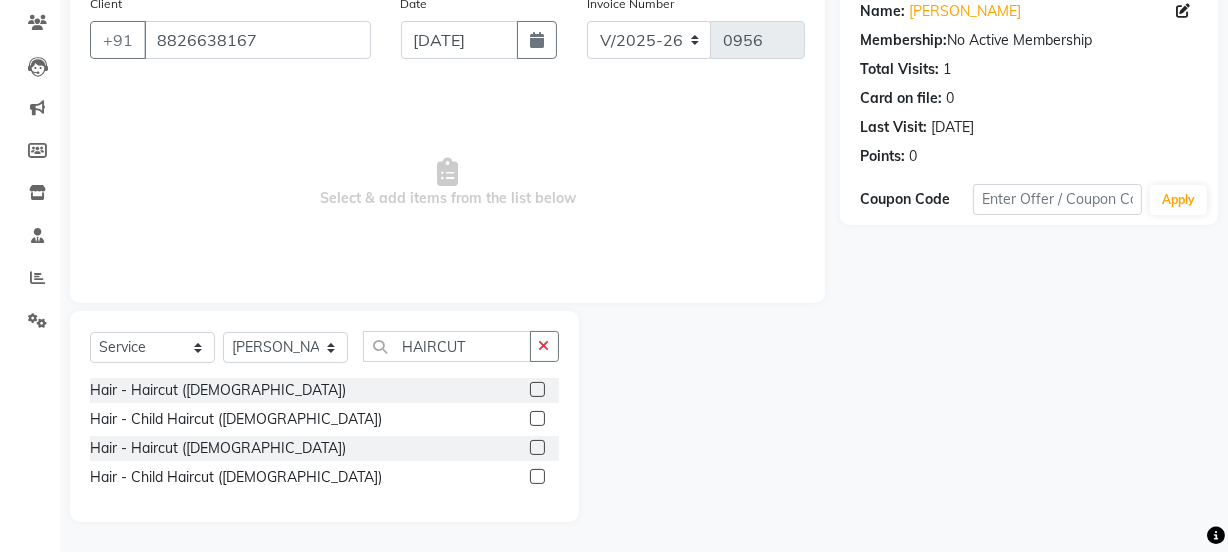 click 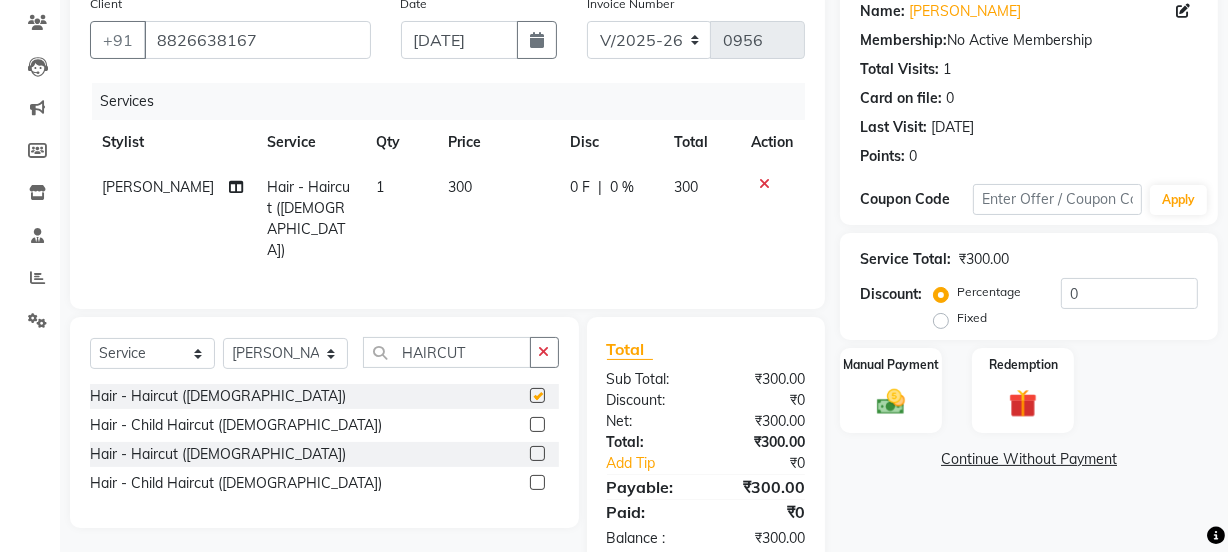 checkbox on "false" 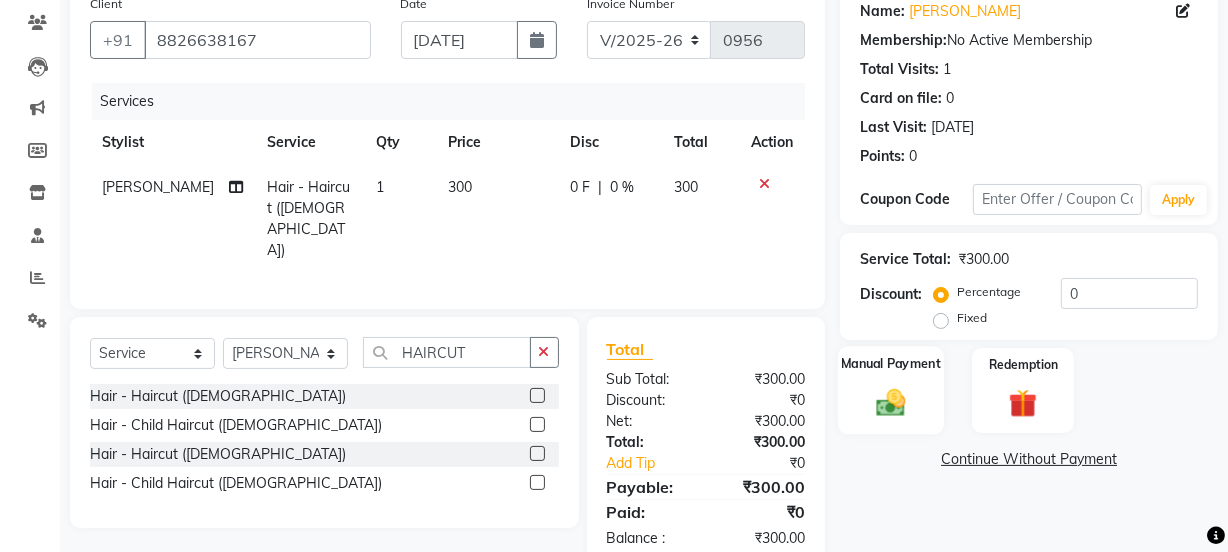 click on "Manual Payment" 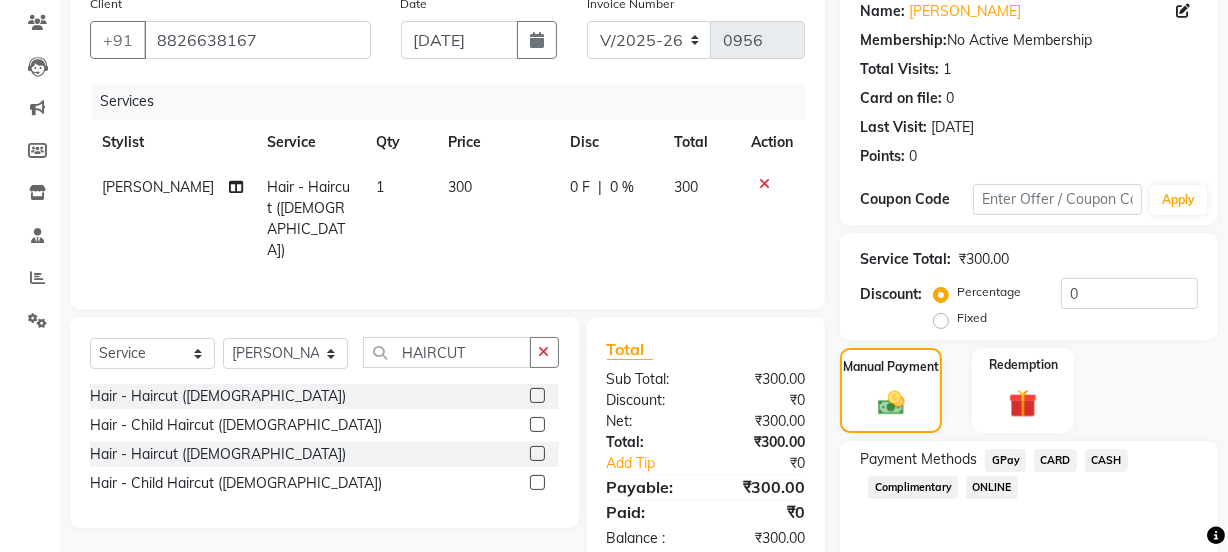 click on "CASH" 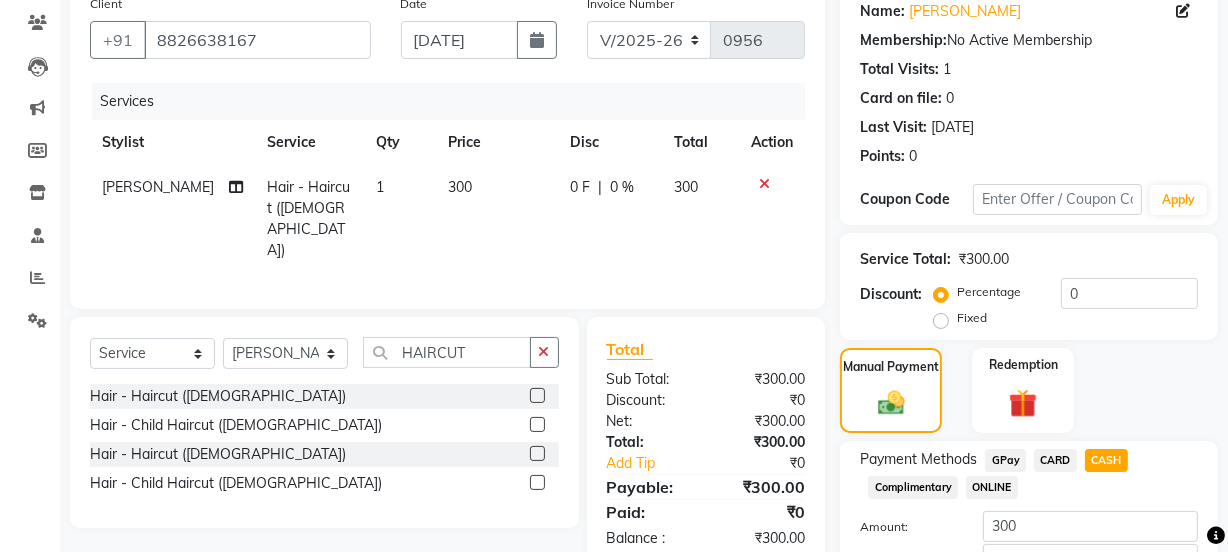 click on "Payment Methods  GPay   CARD   CASH   Complimentary   ONLINE  Amount: 300 Note: Add Payment" 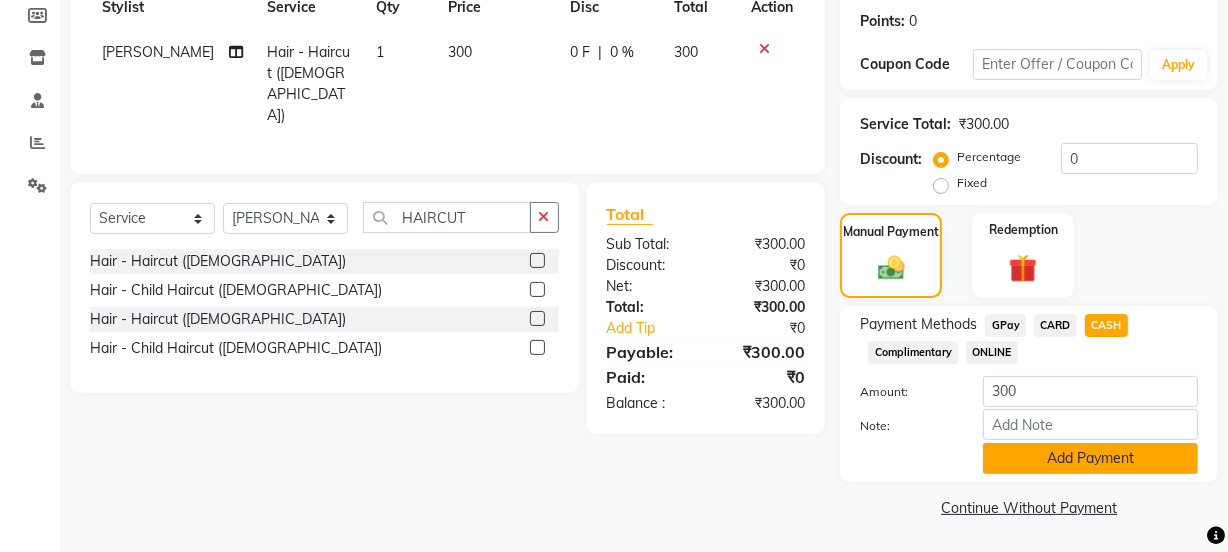 click on "Add Payment" 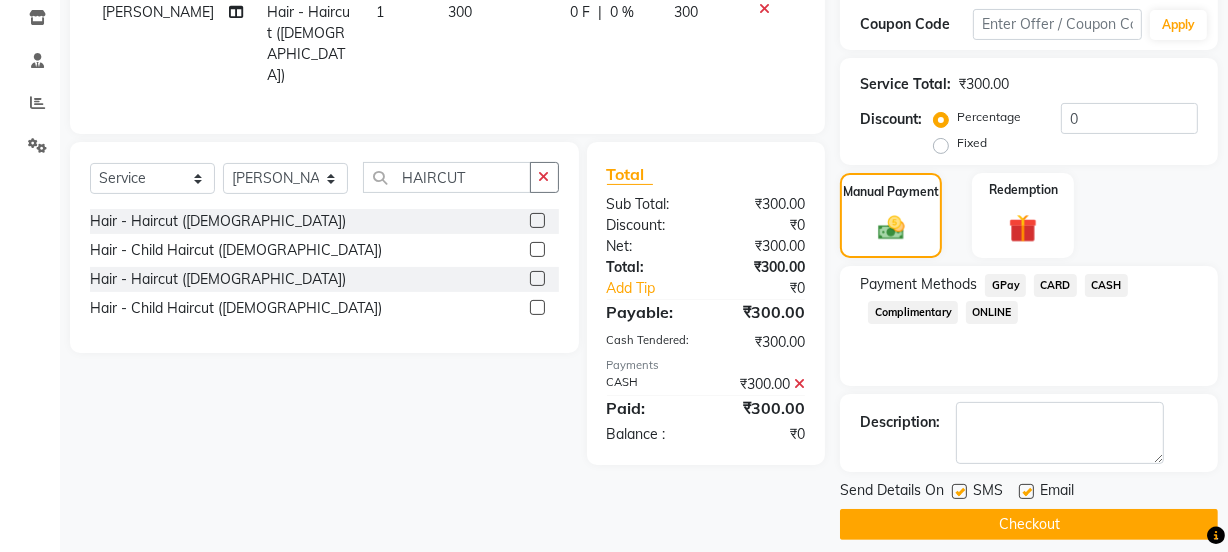 scroll, scrollTop: 357, scrollLeft: 0, axis: vertical 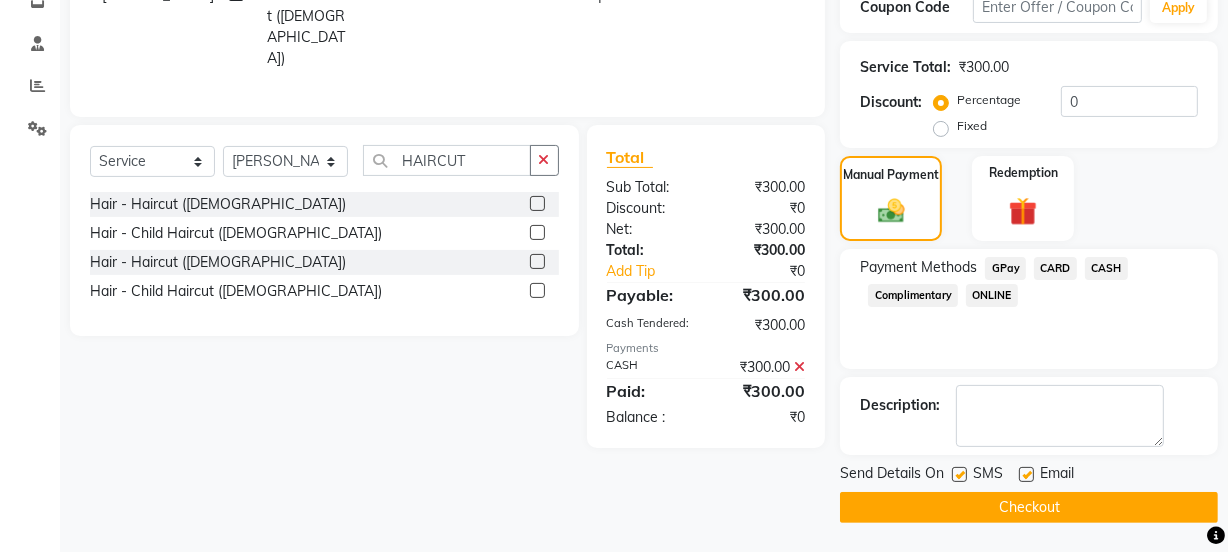 click on "Checkout" 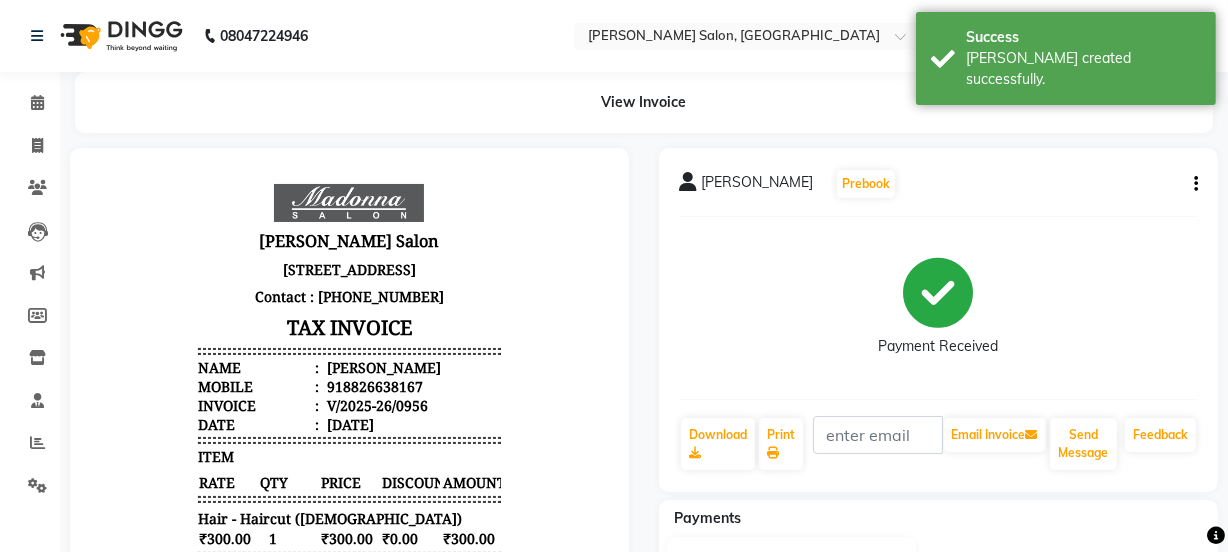 scroll, scrollTop: 0, scrollLeft: 0, axis: both 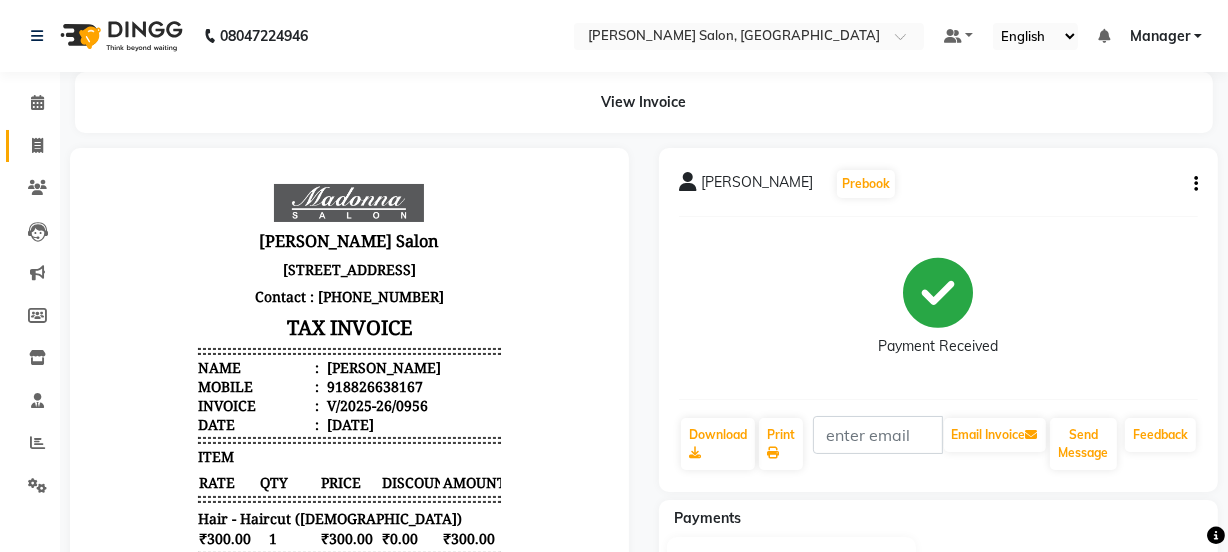 click 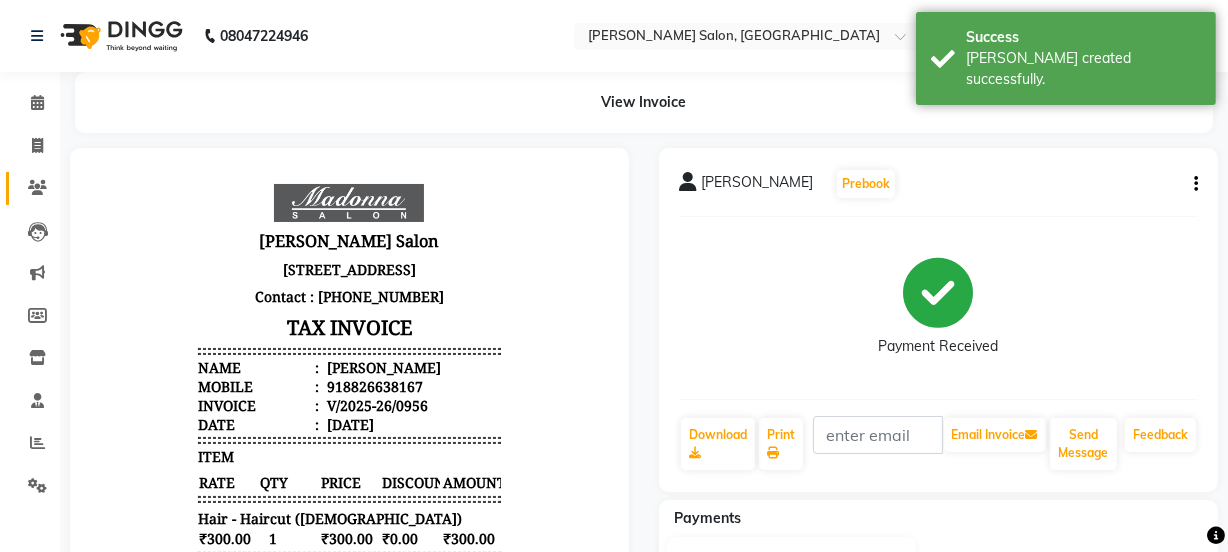 scroll, scrollTop: 50, scrollLeft: 0, axis: vertical 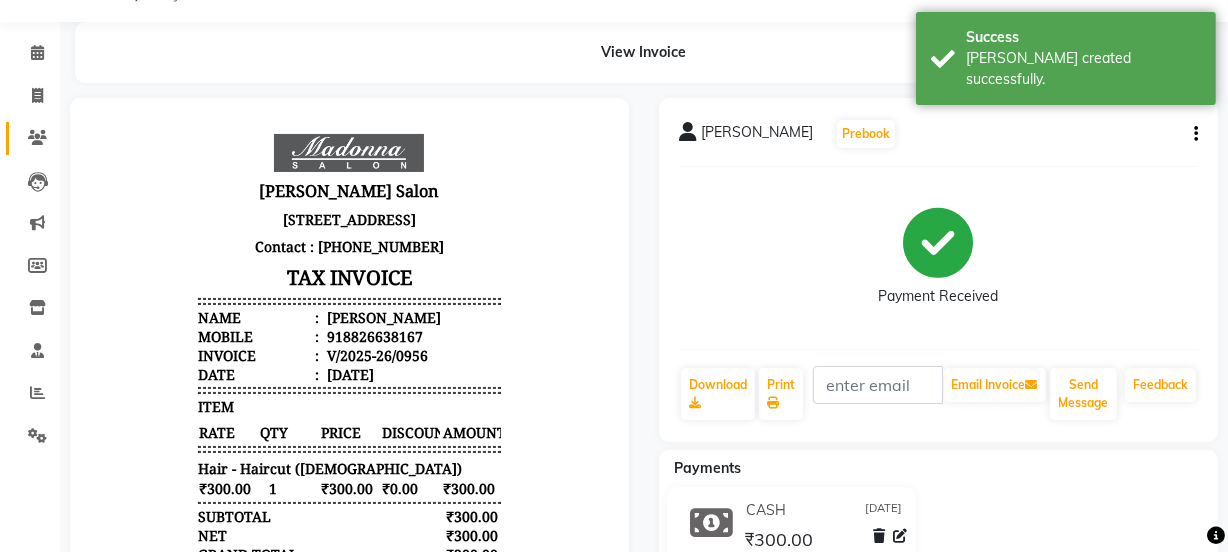 select on "service" 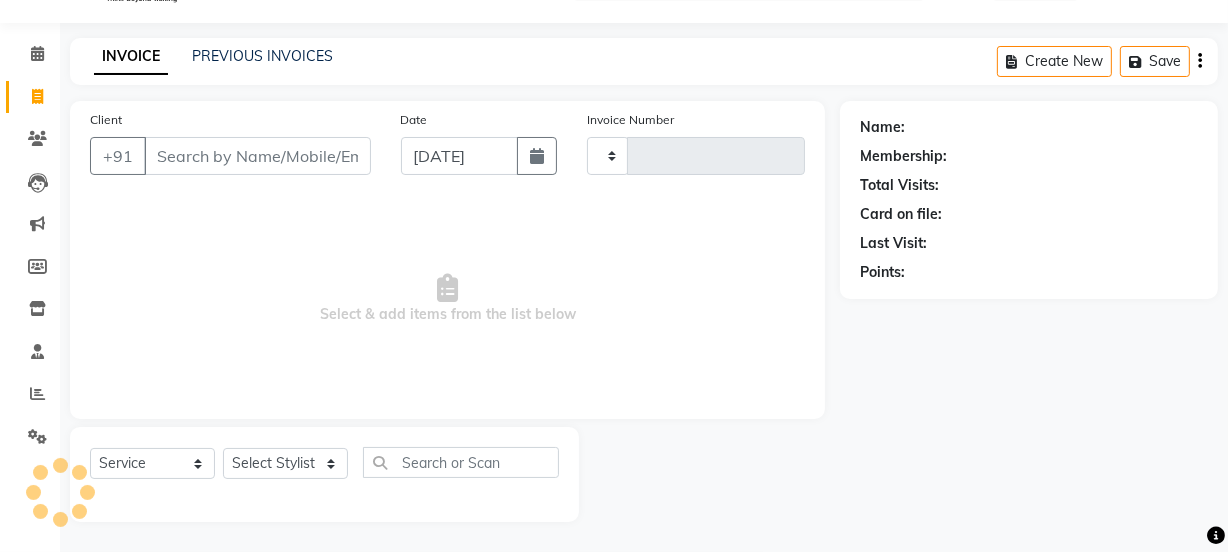 click on "Client" at bounding box center [257, 156] 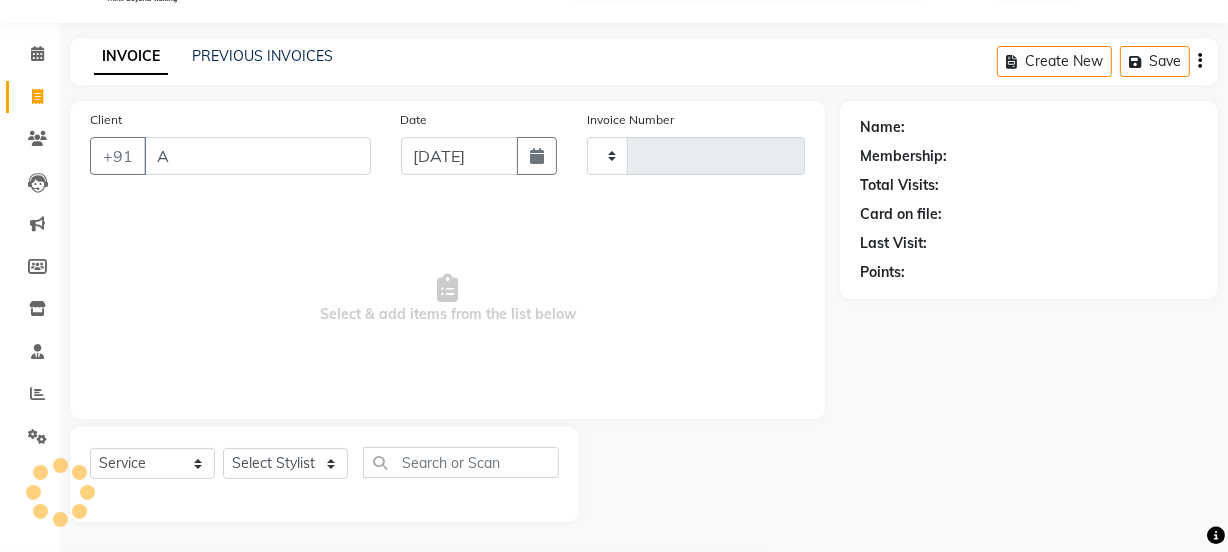 type on "AM" 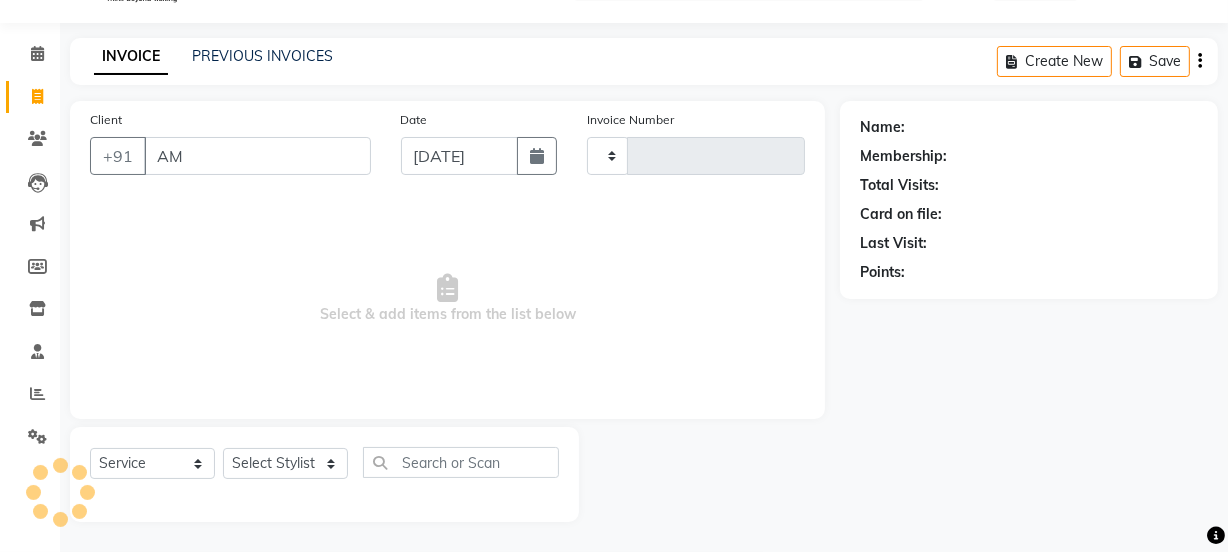 type on "0957" 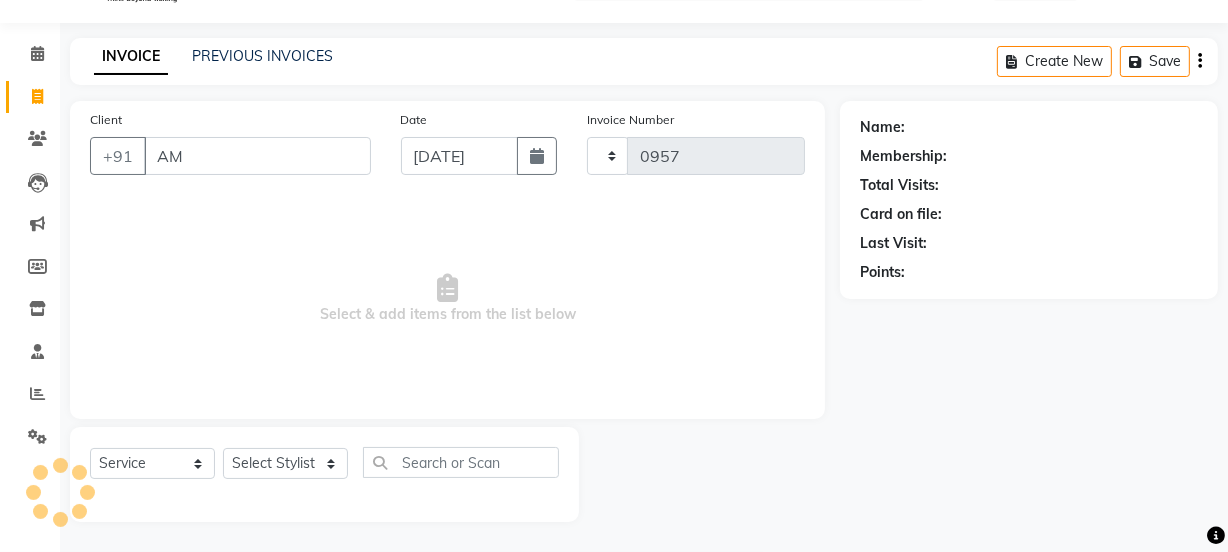 type on "AMA" 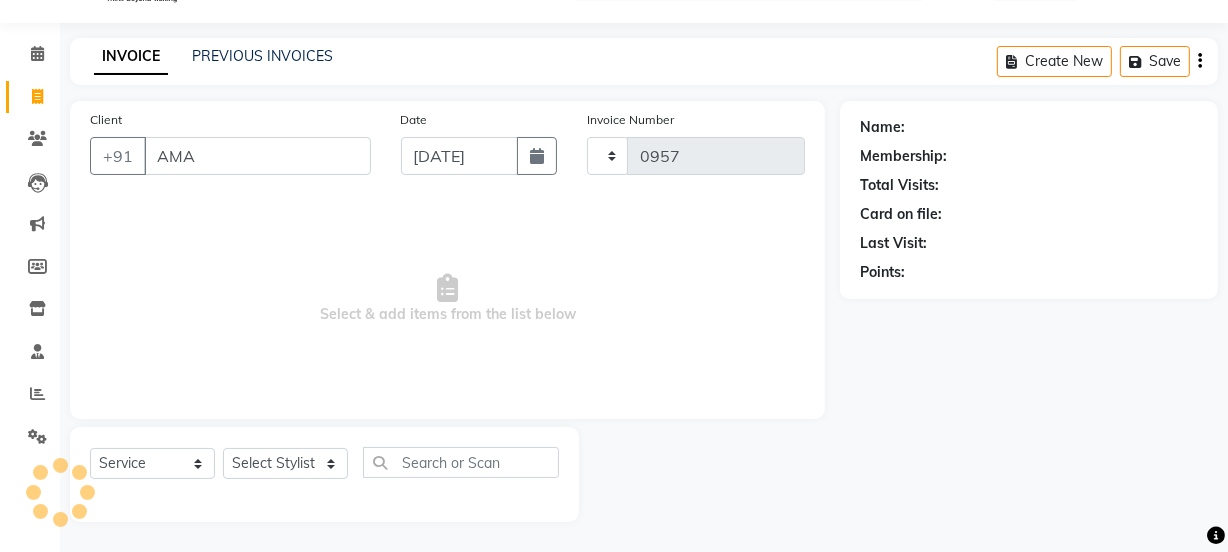 select on "7672" 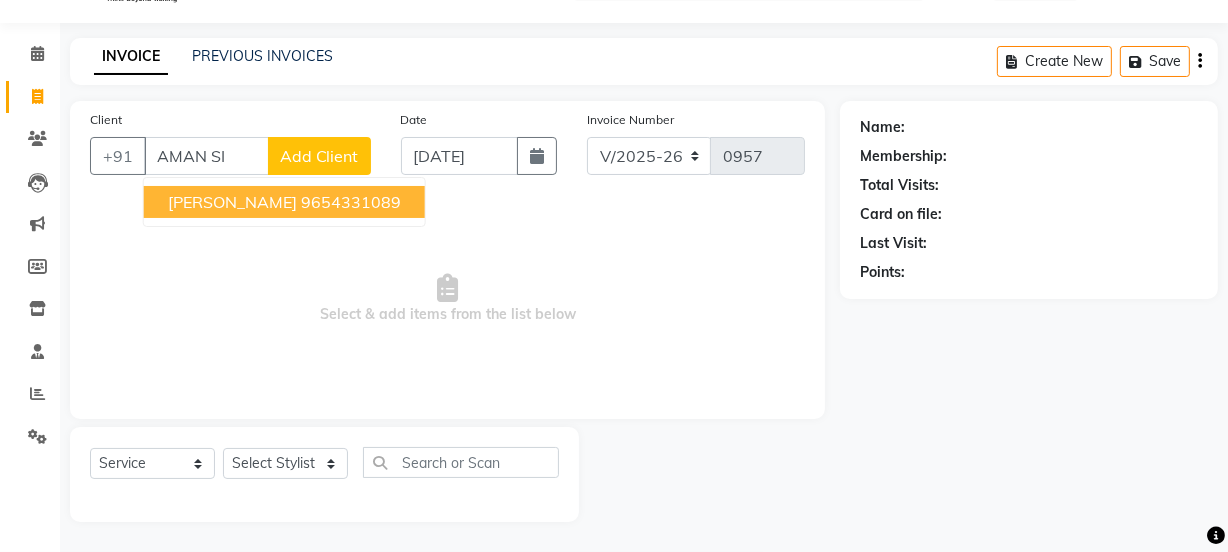 click on "9654331089" at bounding box center [351, 202] 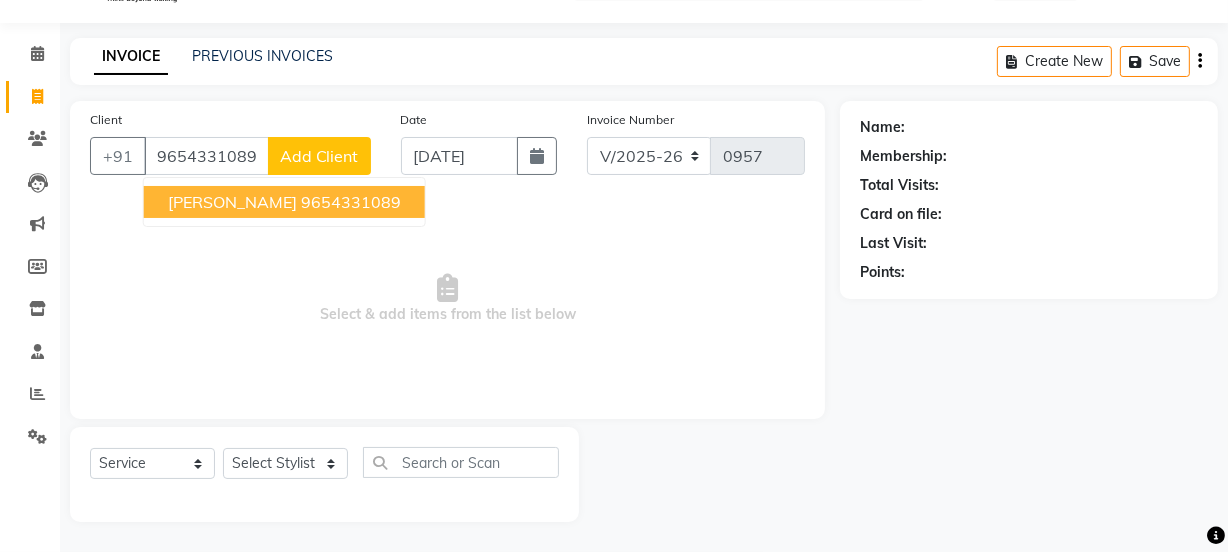 type on "9654331089" 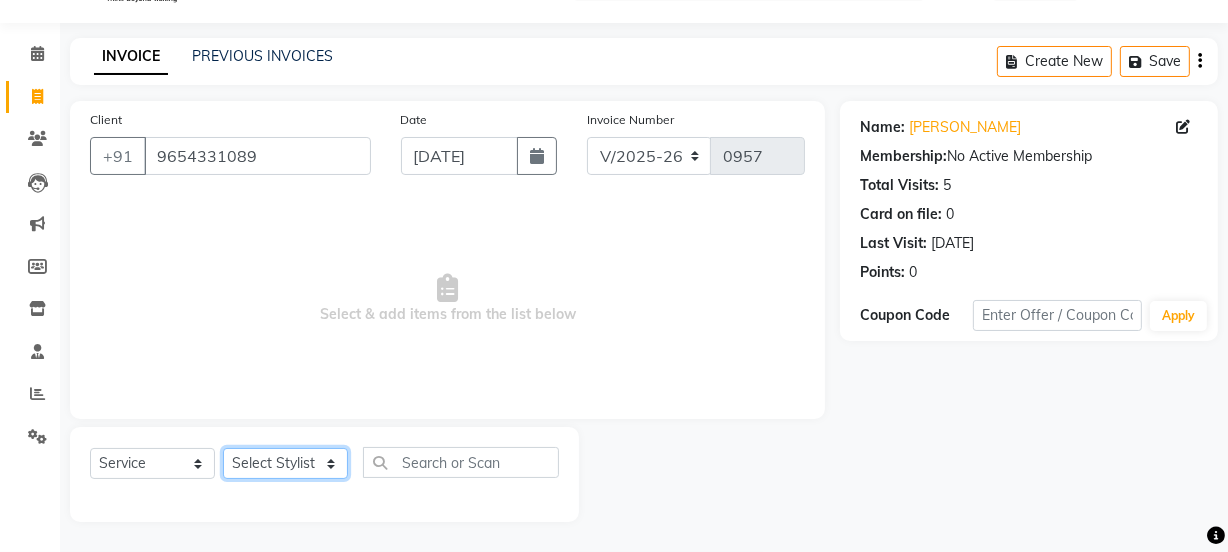 click on "Select Stylist [PERSON_NAME] [PERSON_NAME] COUNTER SALE [PERSON_NAME] [PERSON_NAME] KAVITA Manager NITIN [PERSON_NAME] [PERSON_NAME] Sattu" 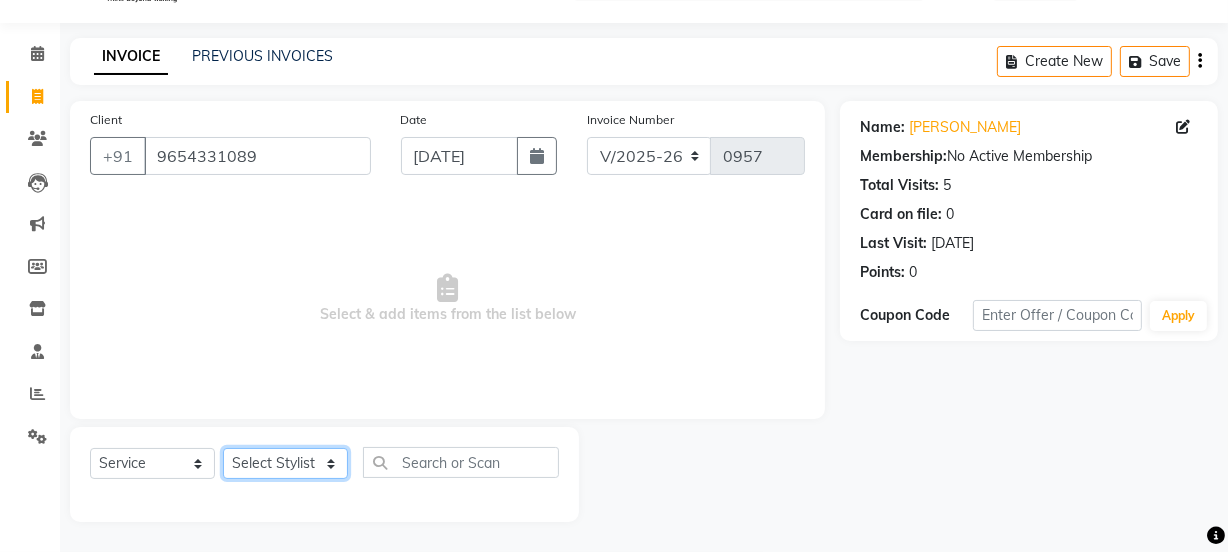 select on "68885" 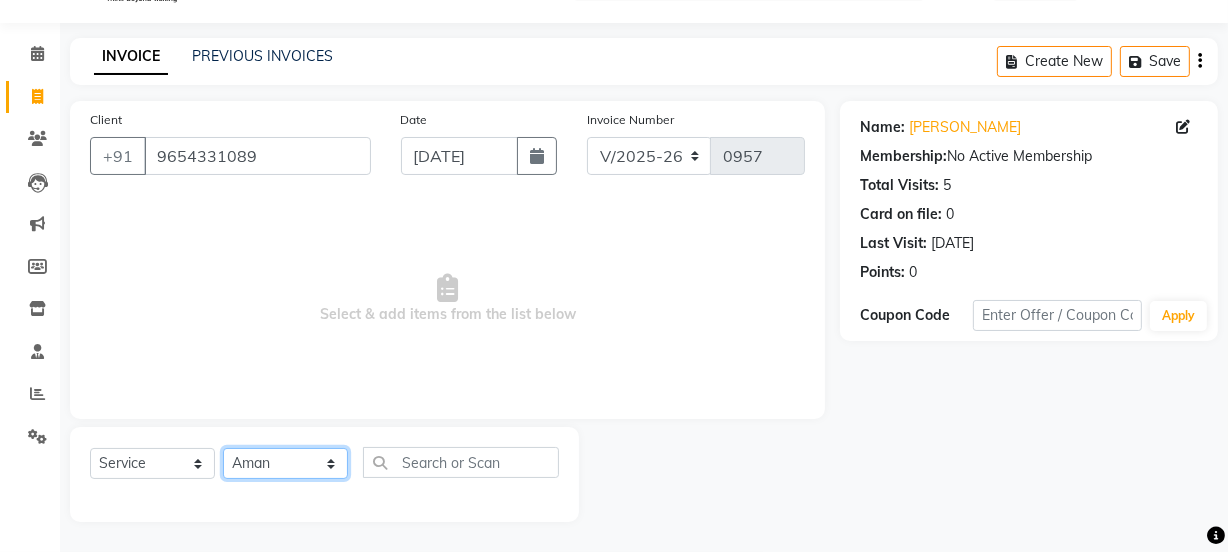 click on "Select Stylist [PERSON_NAME] [PERSON_NAME] COUNTER SALE [PERSON_NAME] [PERSON_NAME] KAVITA Manager NITIN [PERSON_NAME] [PERSON_NAME] Sattu" 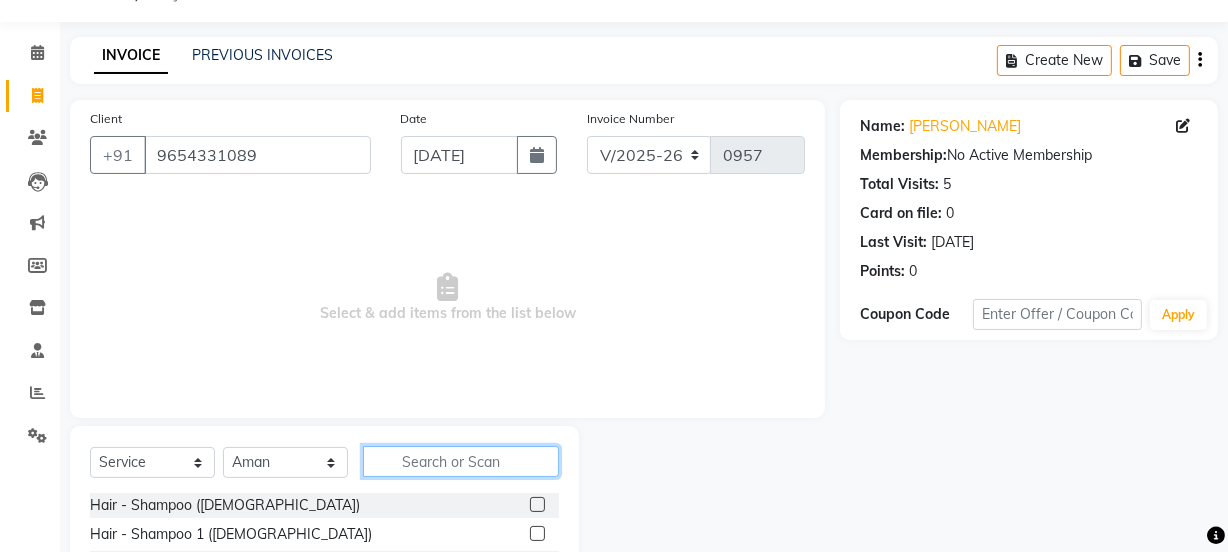 click 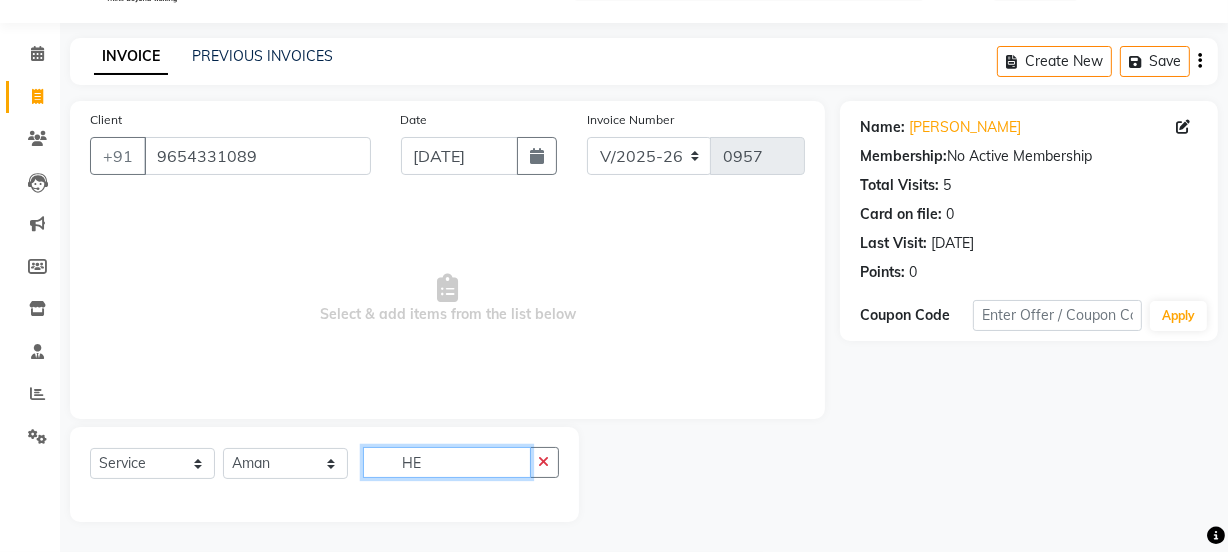 type on "H" 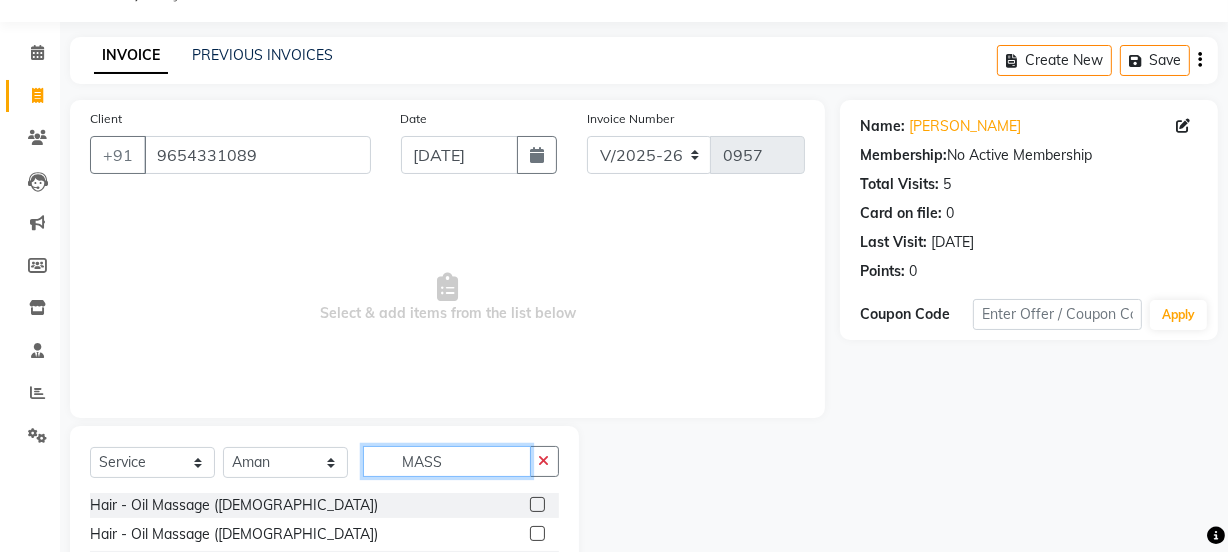 type on "MASS" 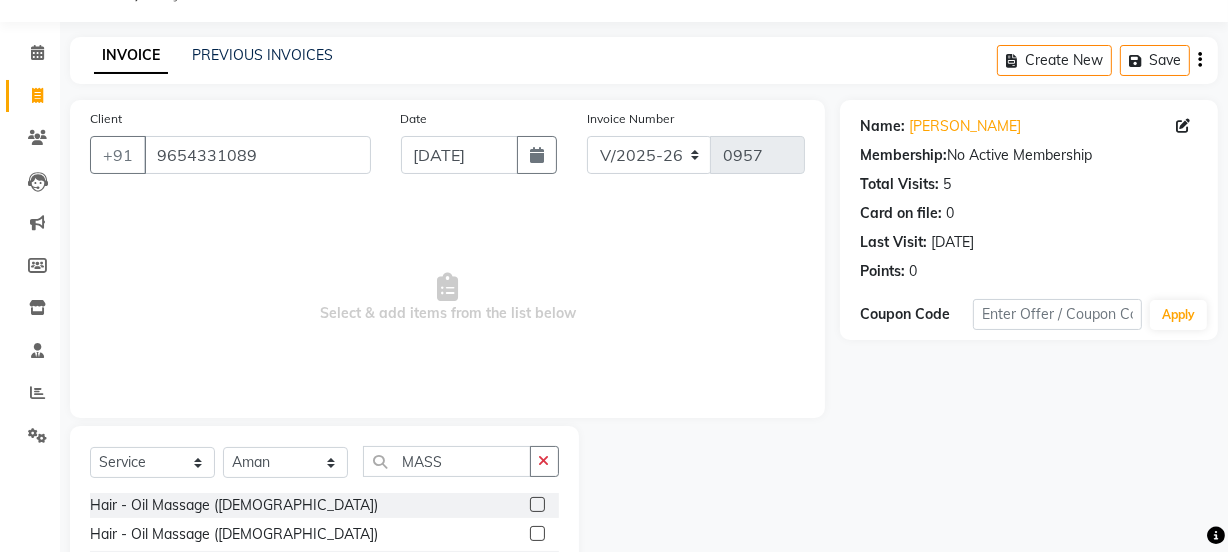 click 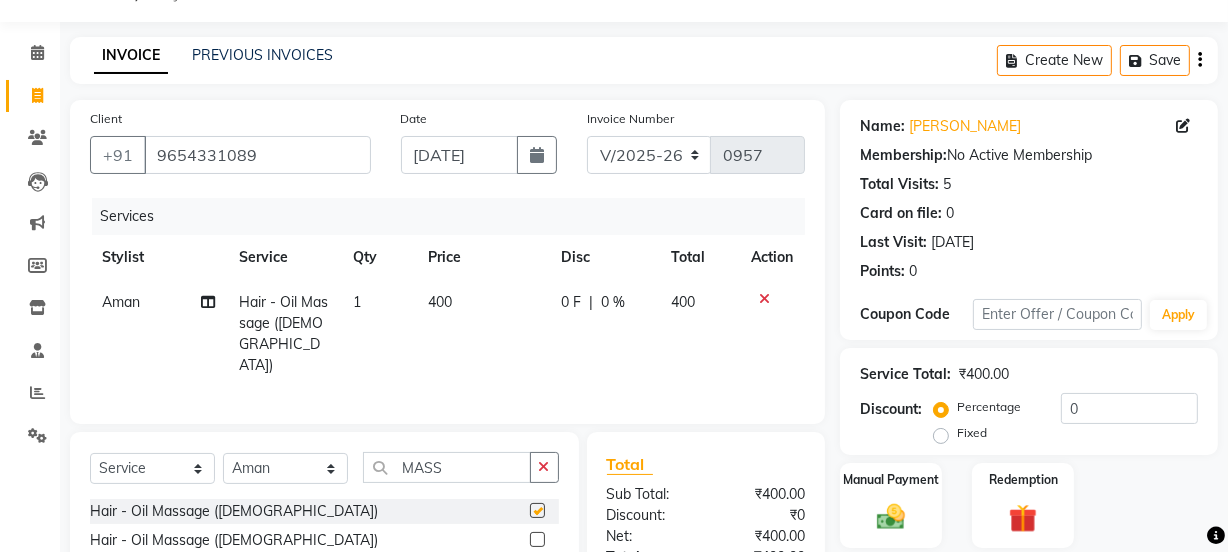checkbox on "false" 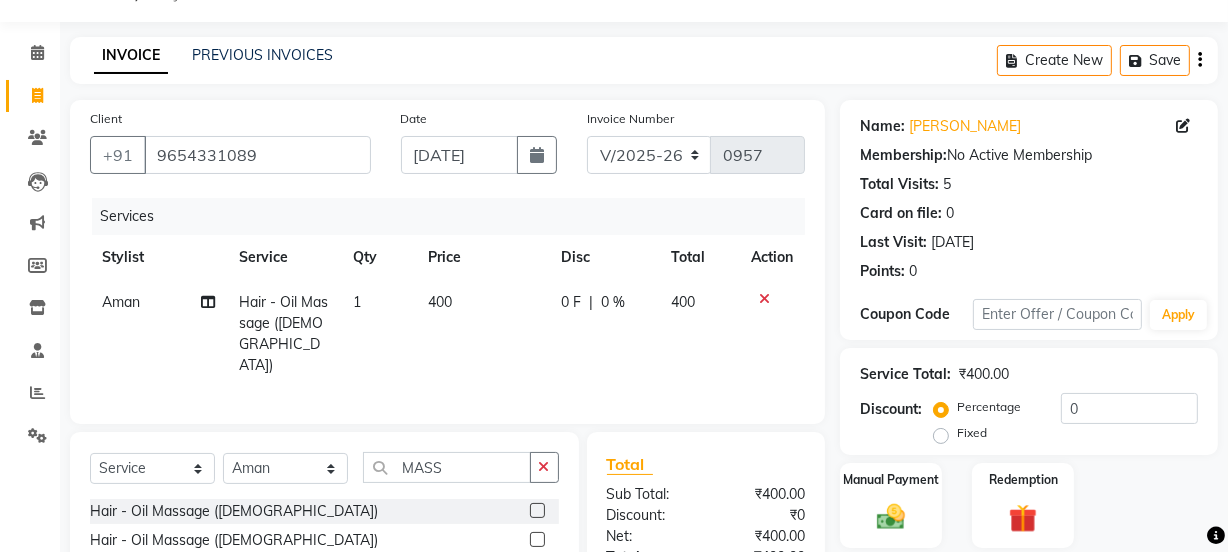 click on "400" 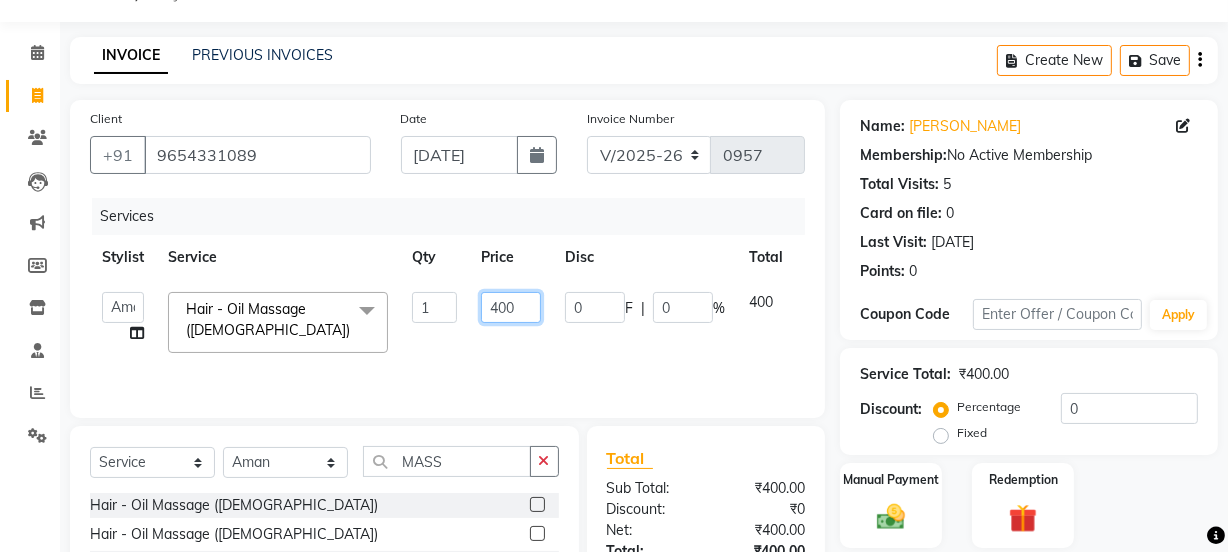 click on "400" 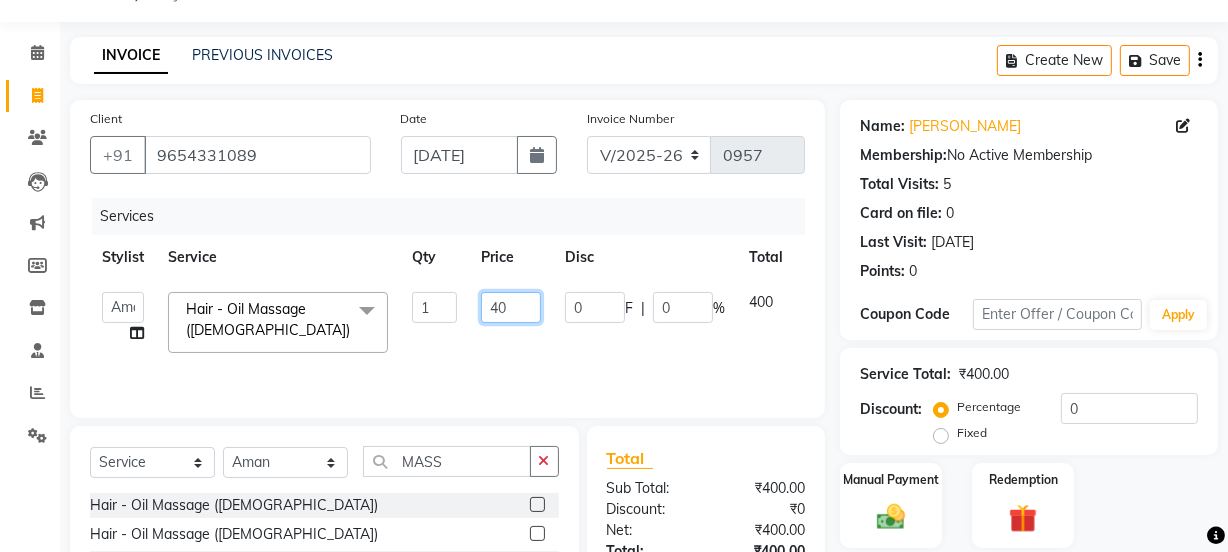 type on "4" 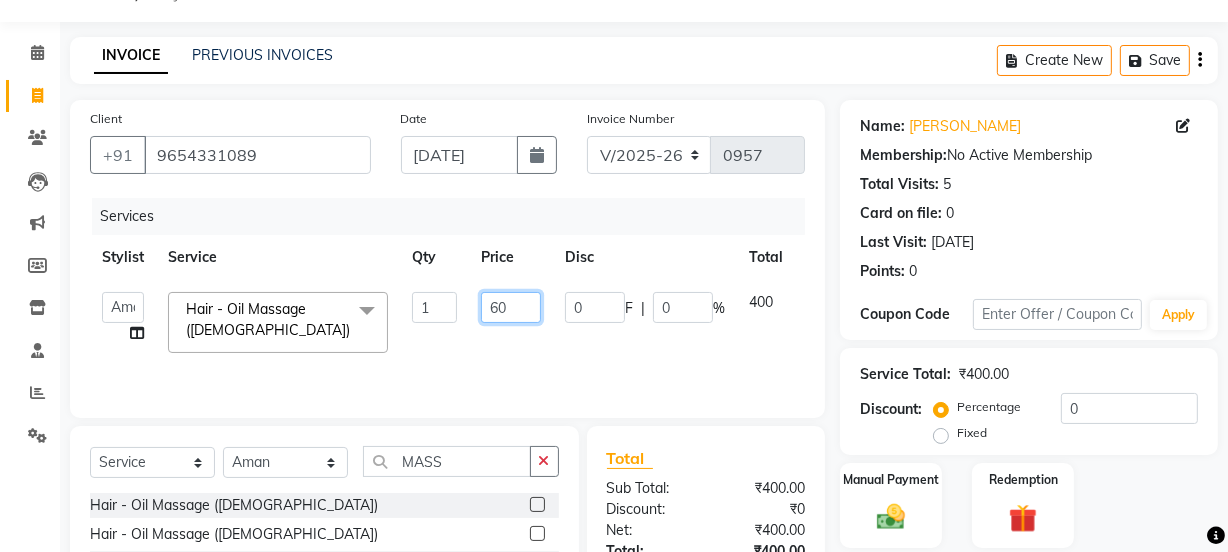 type on "600" 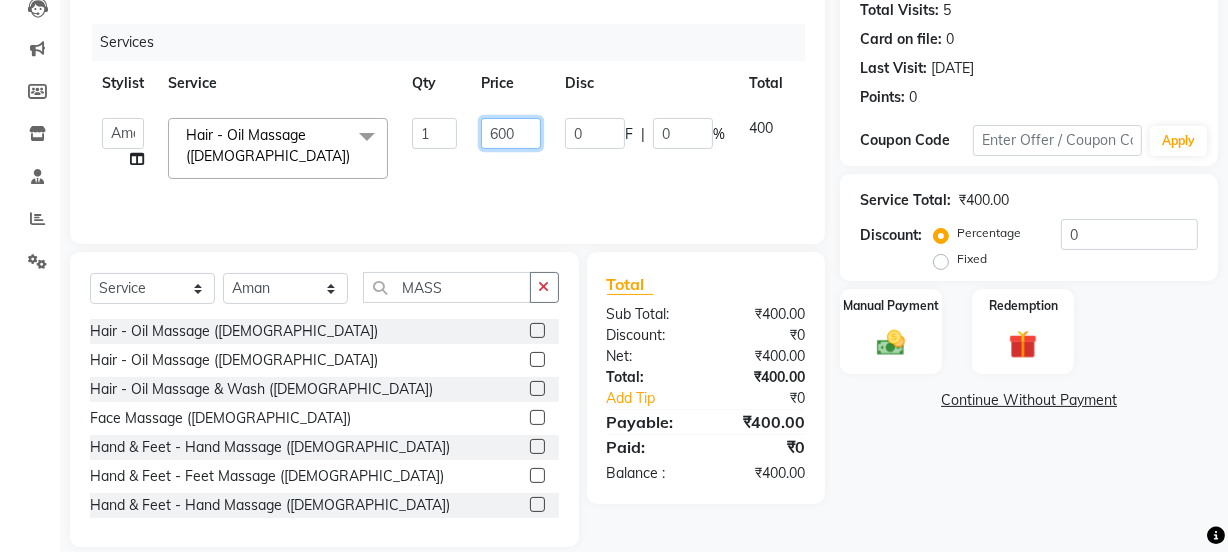 scroll, scrollTop: 250, scrollLeft: 0, axis: vertical 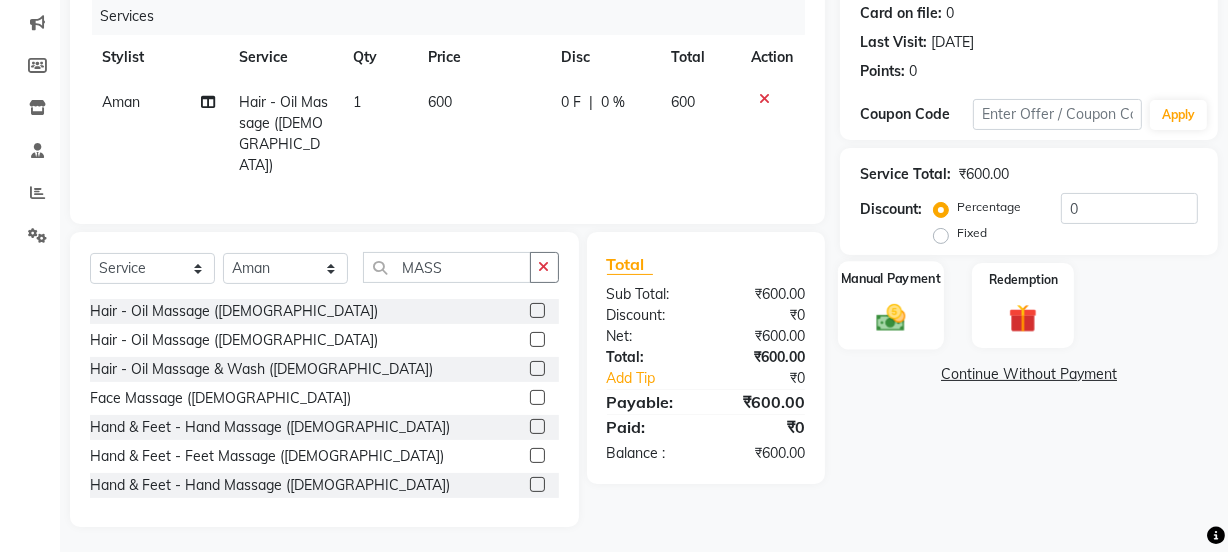 click on "Manual Payment" 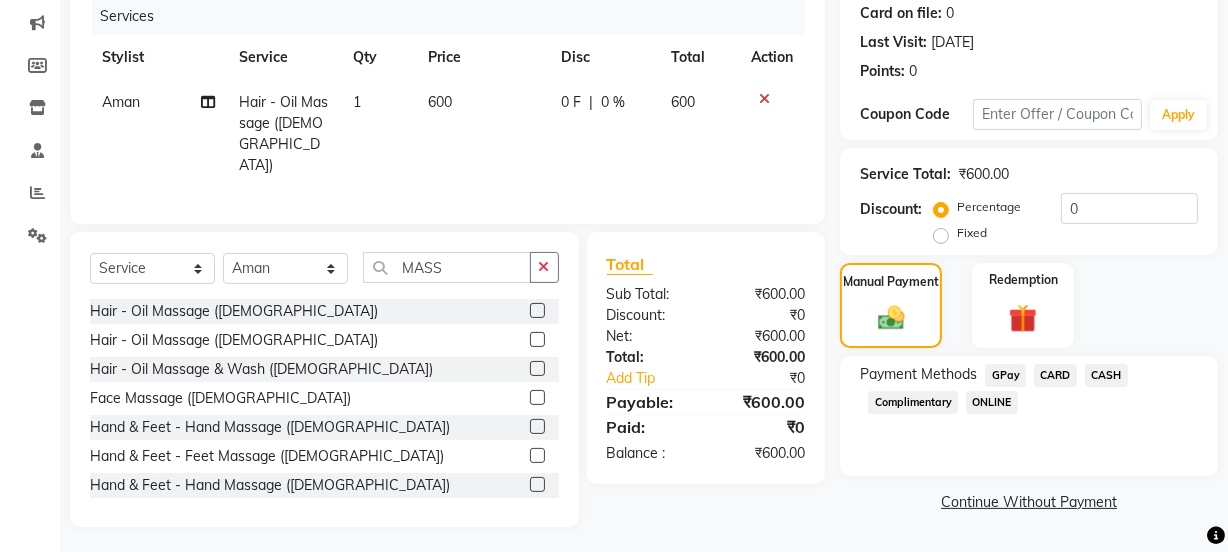 click on "CASH" 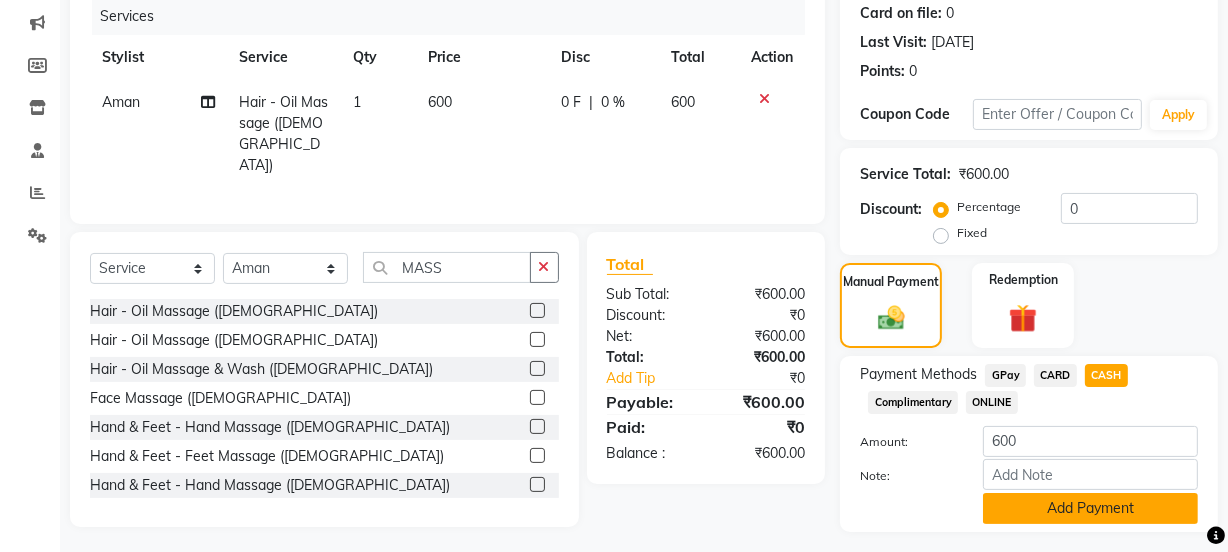 click on "Add Payment" 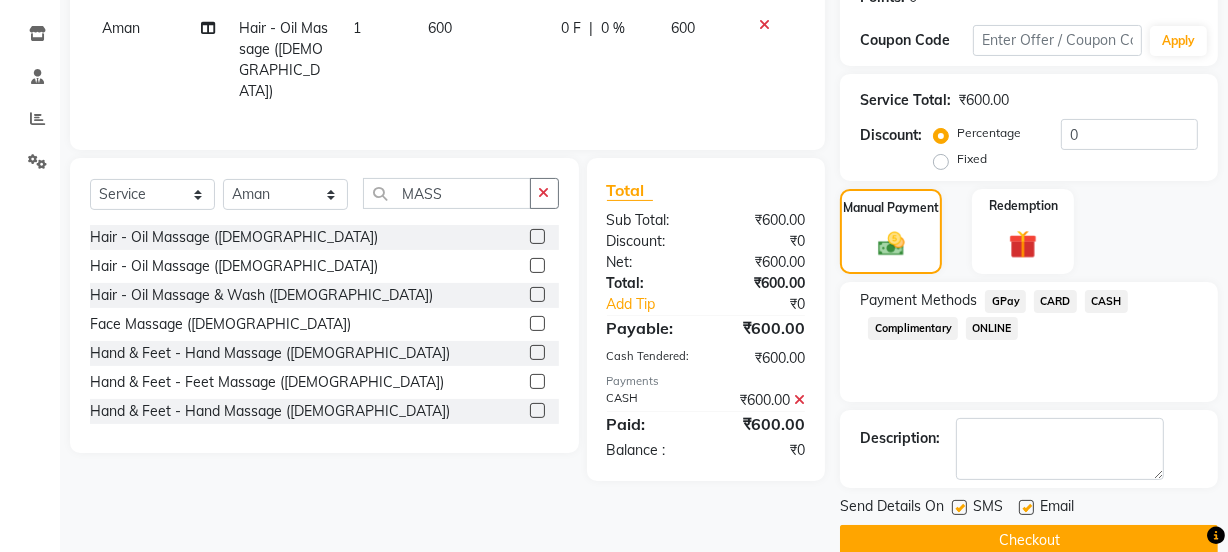 scroll, scrollTop: 357, scrollLeft: 0, axis: vertical 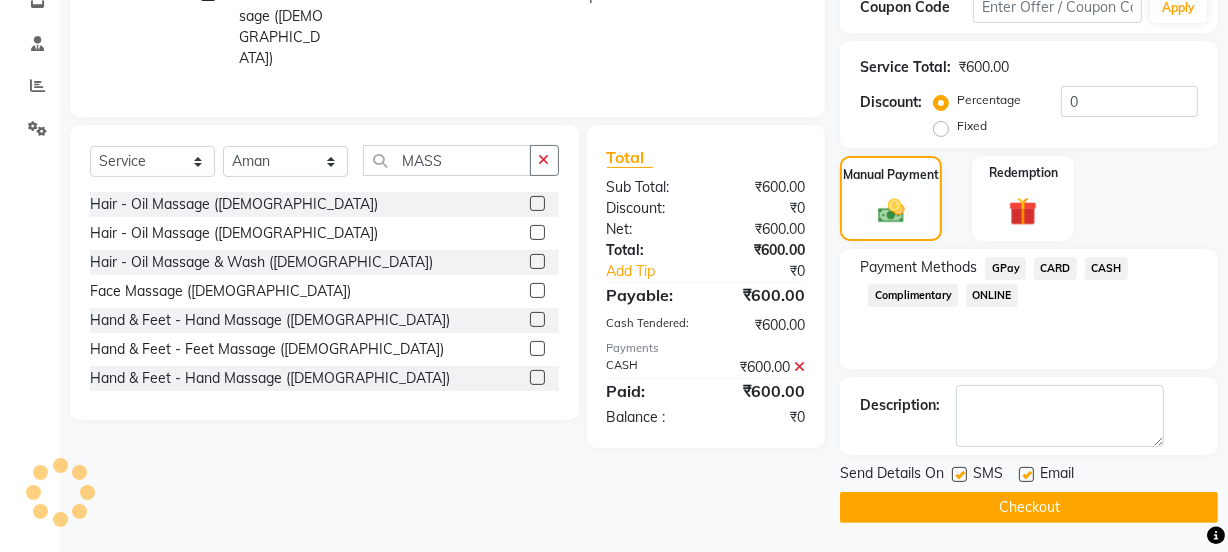 click on "Checkout" 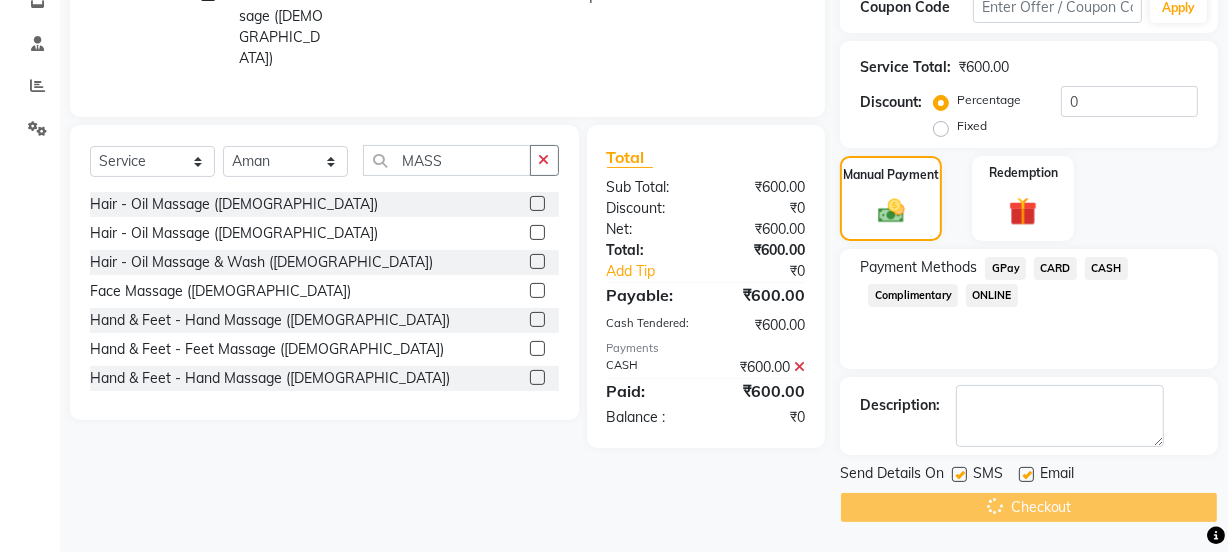 scroll, scrollTop: 0, scrollLeft: 0, axis: both 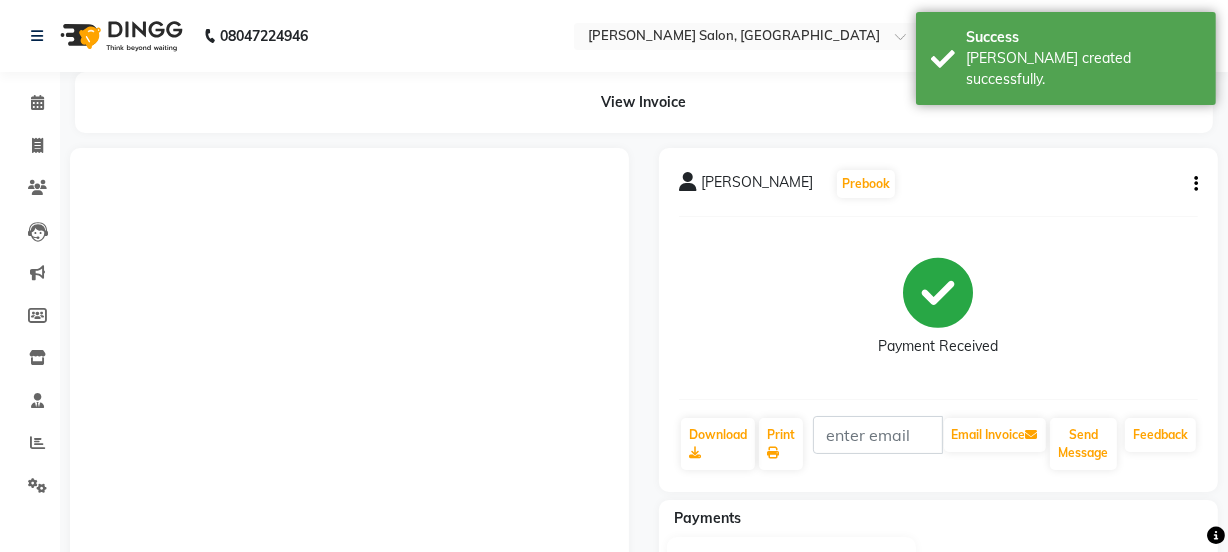 click on "08047224946 Select Location × [PERSON_NAME] Salon, [GEOGRAPHIC_DATA] Default Panel My Panel English ENGLISH Español العربية मराठी हिंदी ગુજરાતી தமிழ் 中文 Notifications nothing to show Manager Manage Profile Change Password Sign out  Version:3.15.4  ☀ [PERSON_NAME] Salon, Sector 41, Faridabad  Calendar  Invoice  Clients  Leads   Marketing  Members  Inventory  Staff  Reports  Settings Completed InProgress Upcoming Dropped Tentative Check-In Confirm Bookings Segments Page Builder  View Invoice      [PERSON_NAME]  Prebook   Payment Received  Download  Print   Email Invoice   Send Message Feedback  Payments CASH [DATE] ₹600.00  Added on [DATE]
Success   [PERSON_NAME] created successfully.
Help
1 result available" at bounding box center [614, 276] 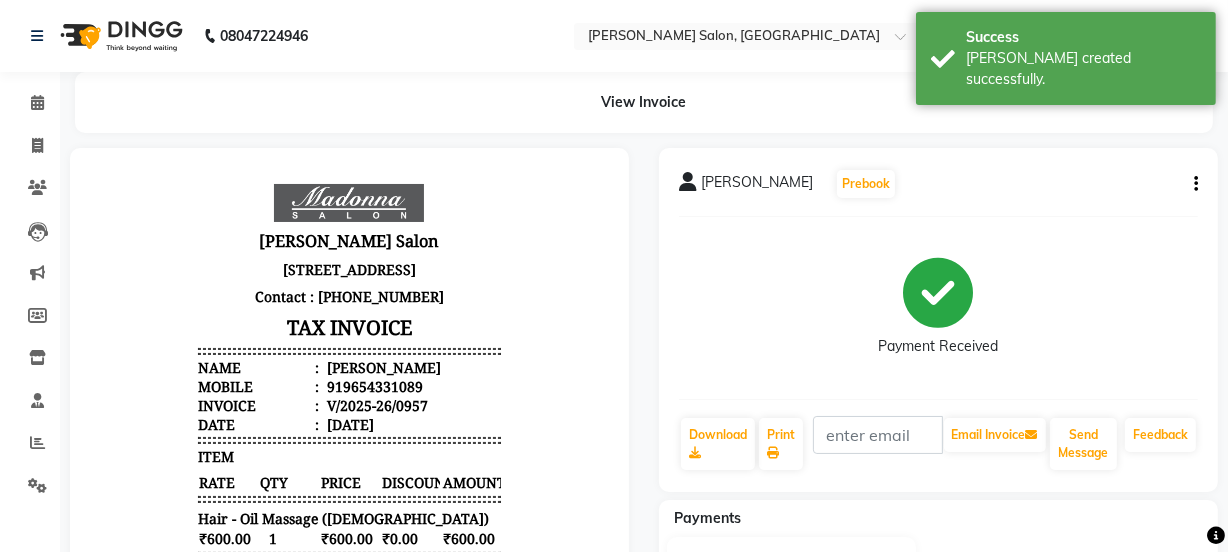 scroll, scrollTop: 0, scrollLeft: 0, axis: both 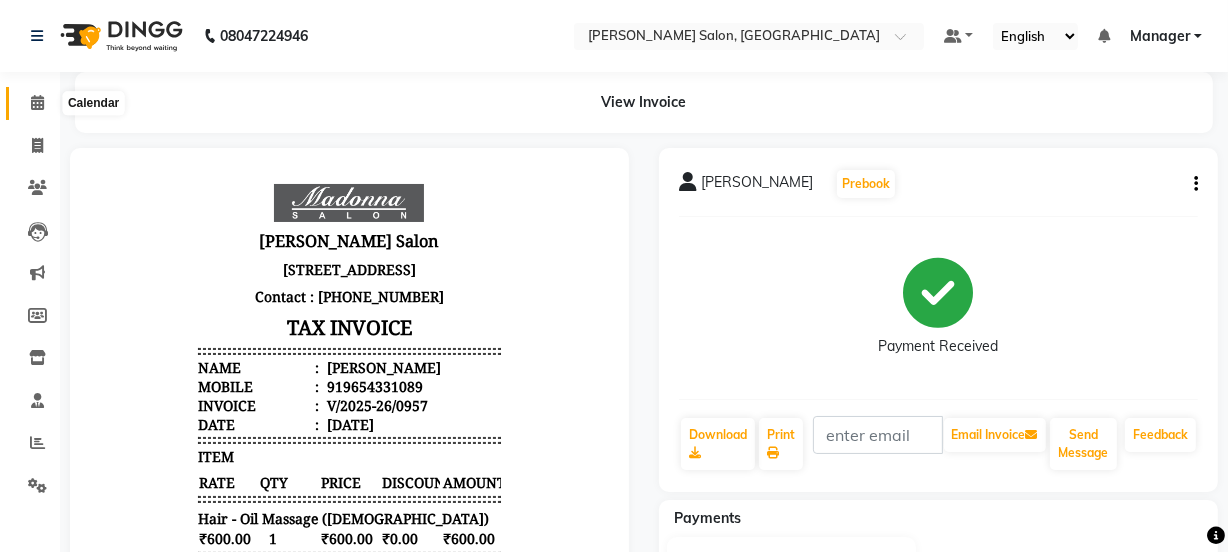click 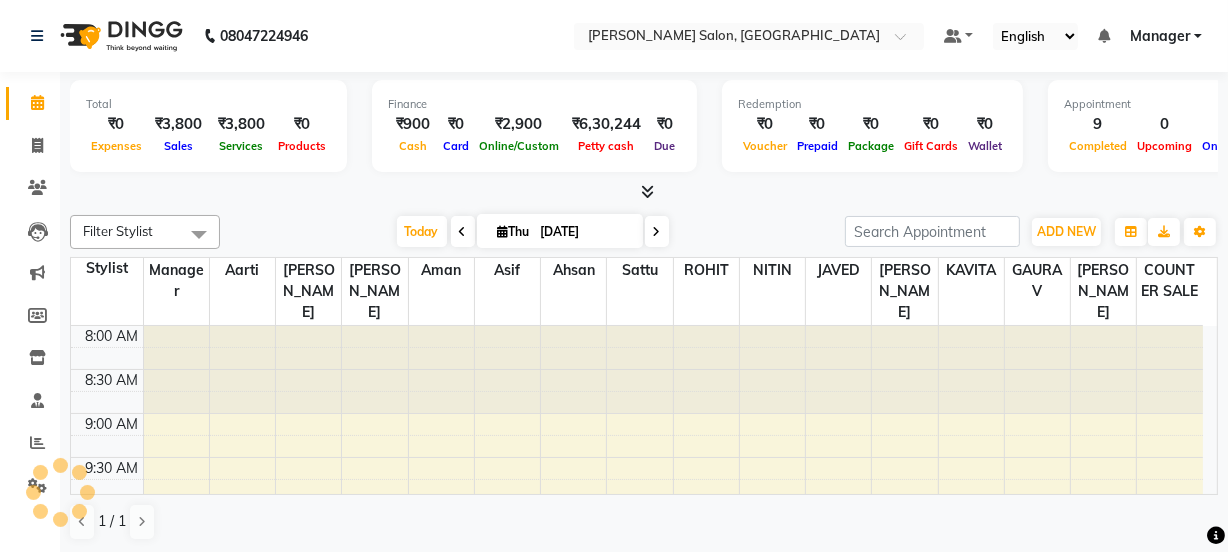 scroll, scrollTop: 0, scrollLeft: 0, axis: both 